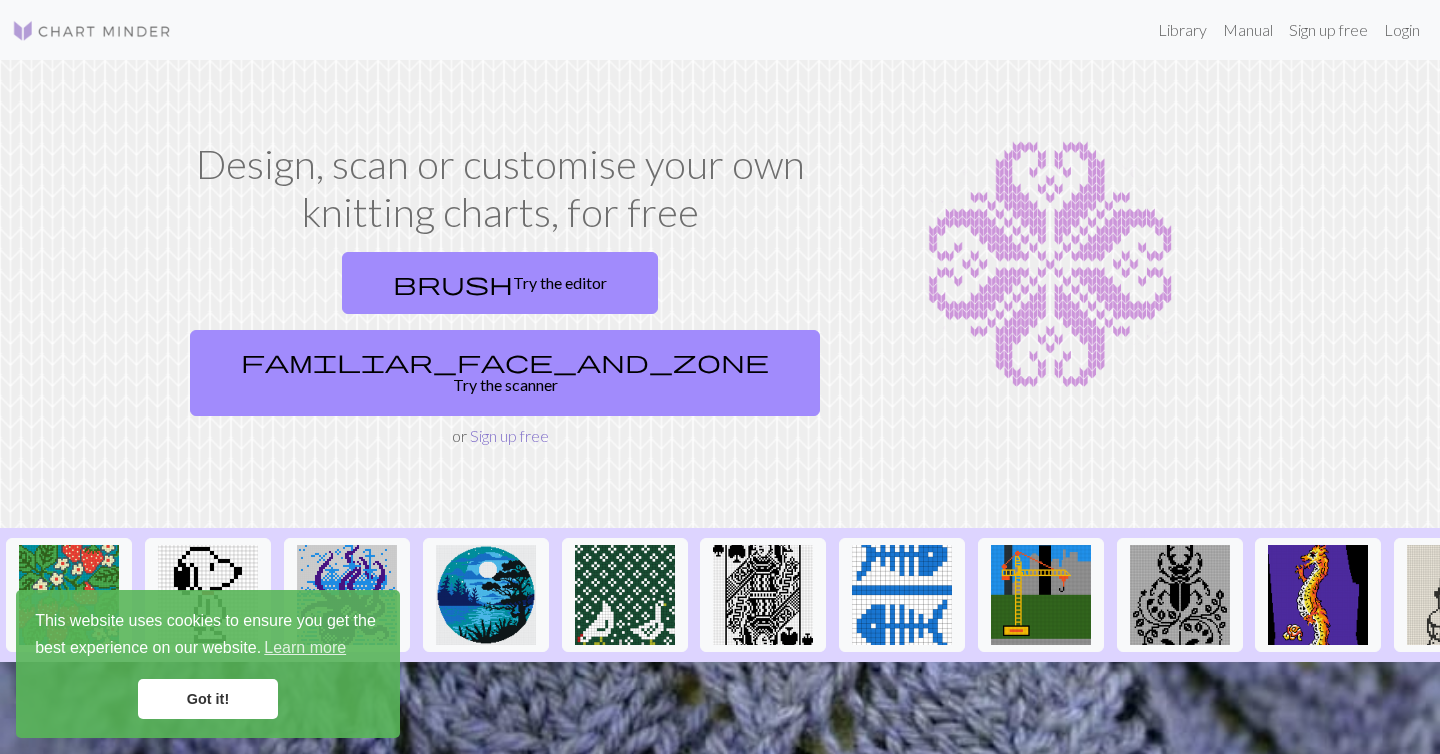 scroll, scrollTop: 0, scrollLeft: 0, axis: both 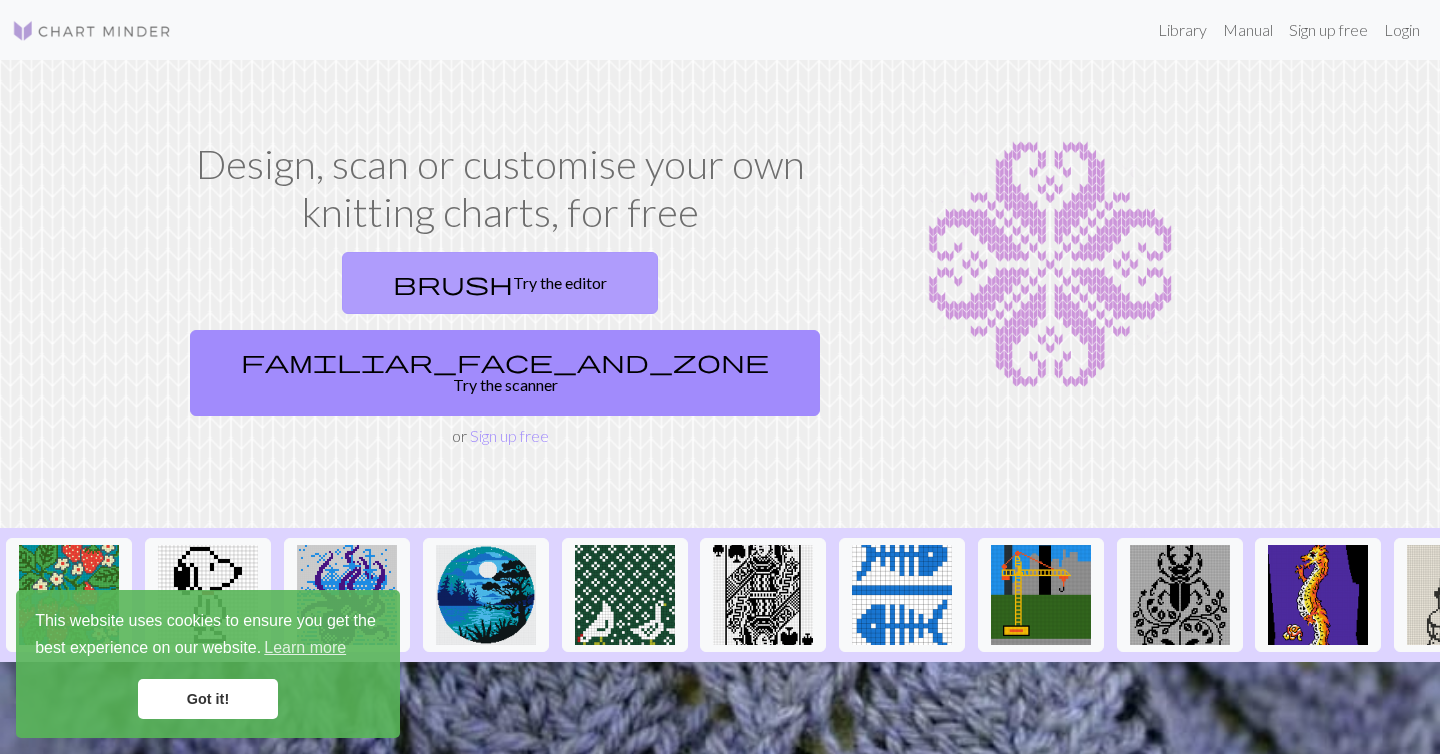 drag, startPoint x: 388, startPoint y: 261, endPoint x: 311, endPoint y: 299, distance: 85.86617 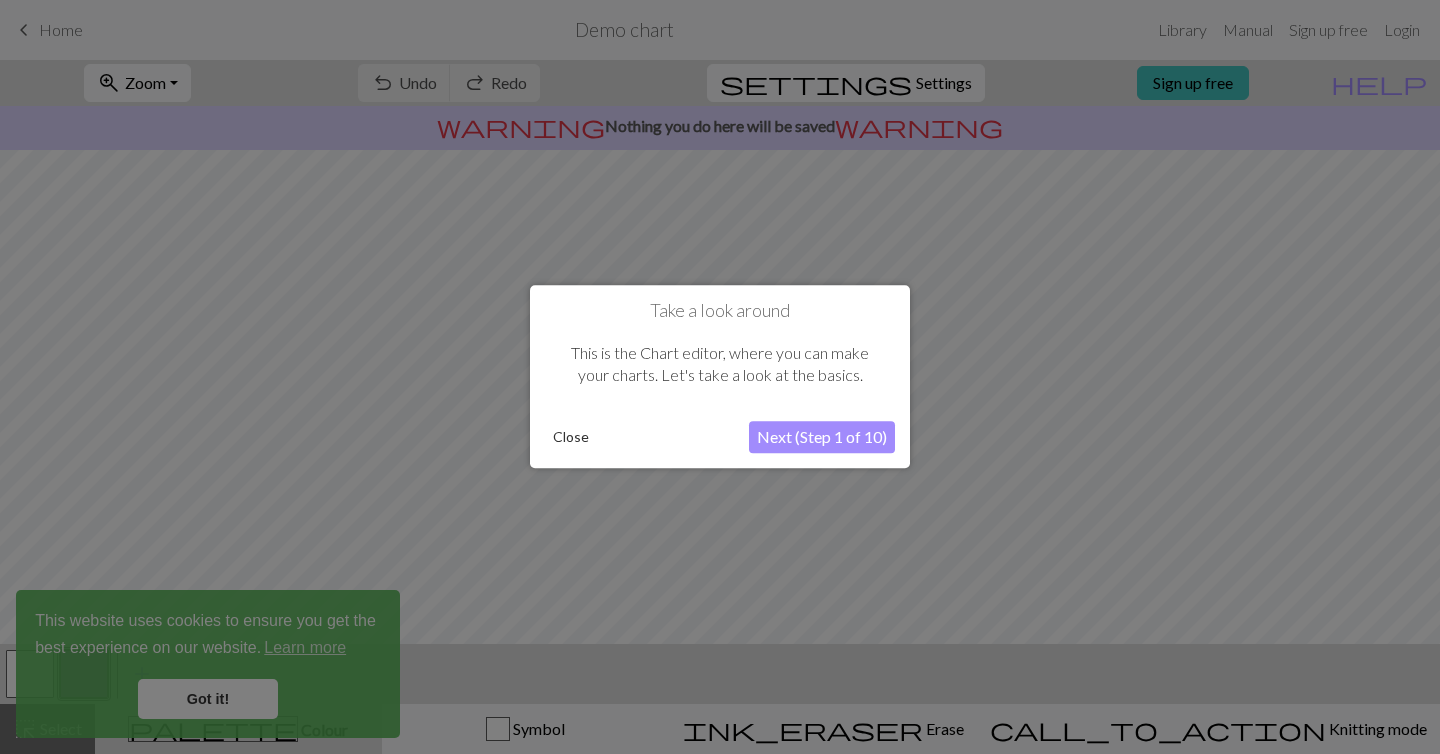 click on "Next (Step 1 of 10)" at bounding box center (822, 438) 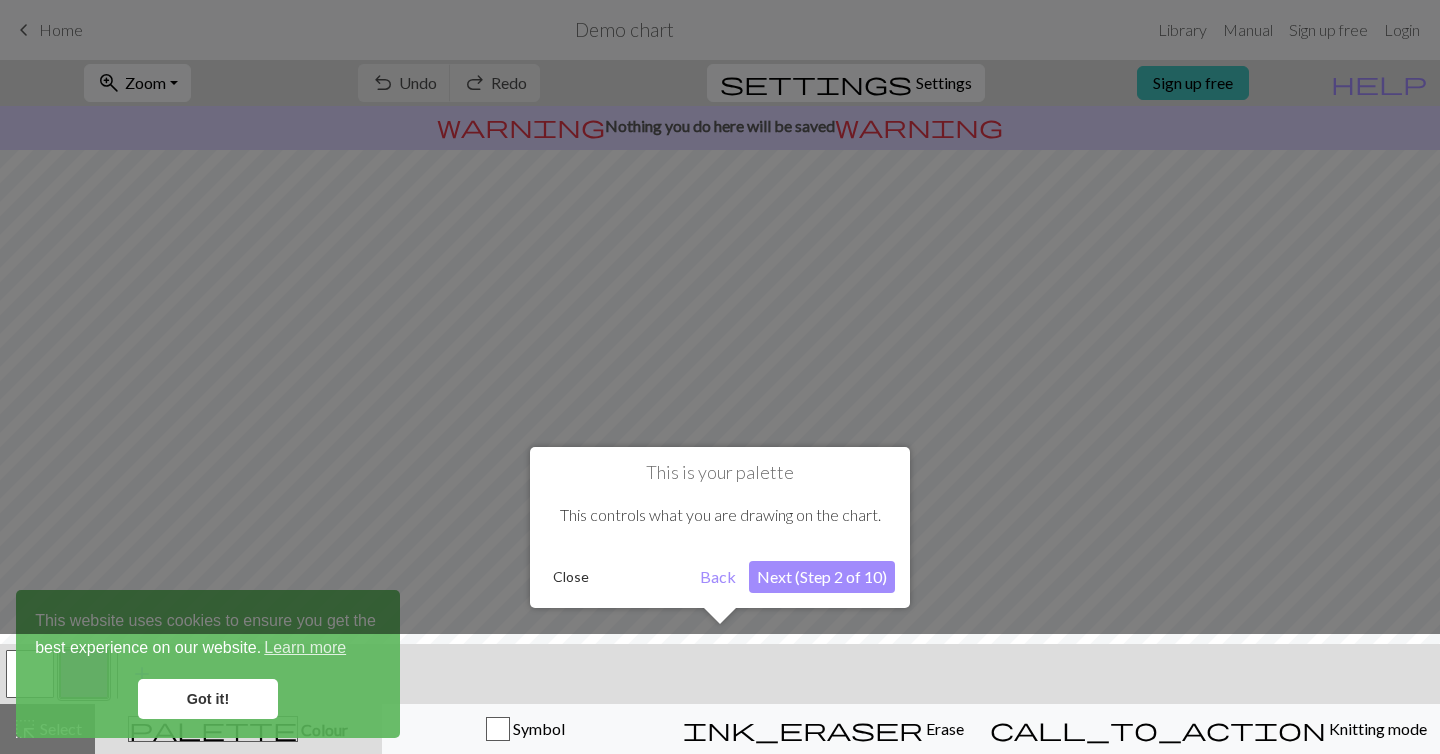 click on "Back" at bounding box center (718, 577) 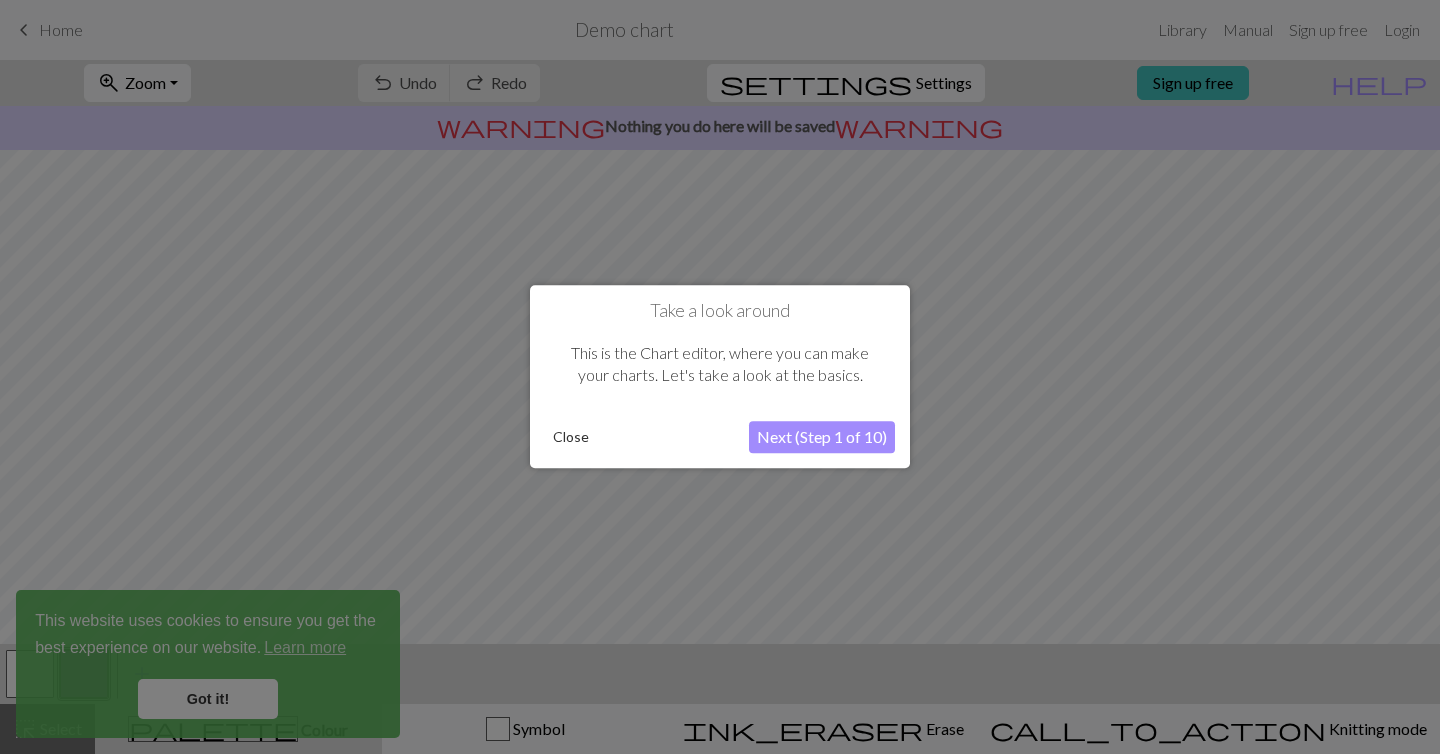 click on "Next (Step 1 of 10)" at bounding box center [822, 438] 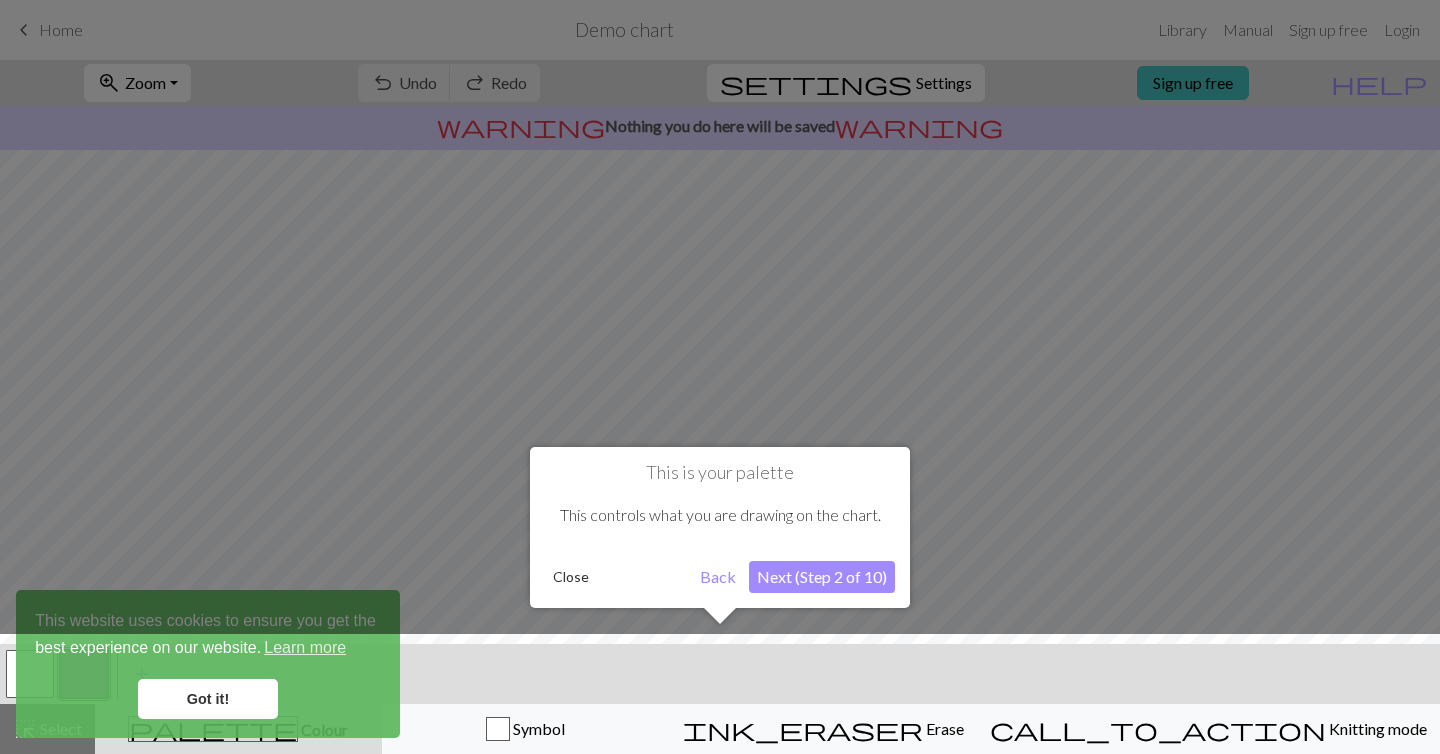 click on "Next (Step 2 of 10)" at bounding box center [822, 577] 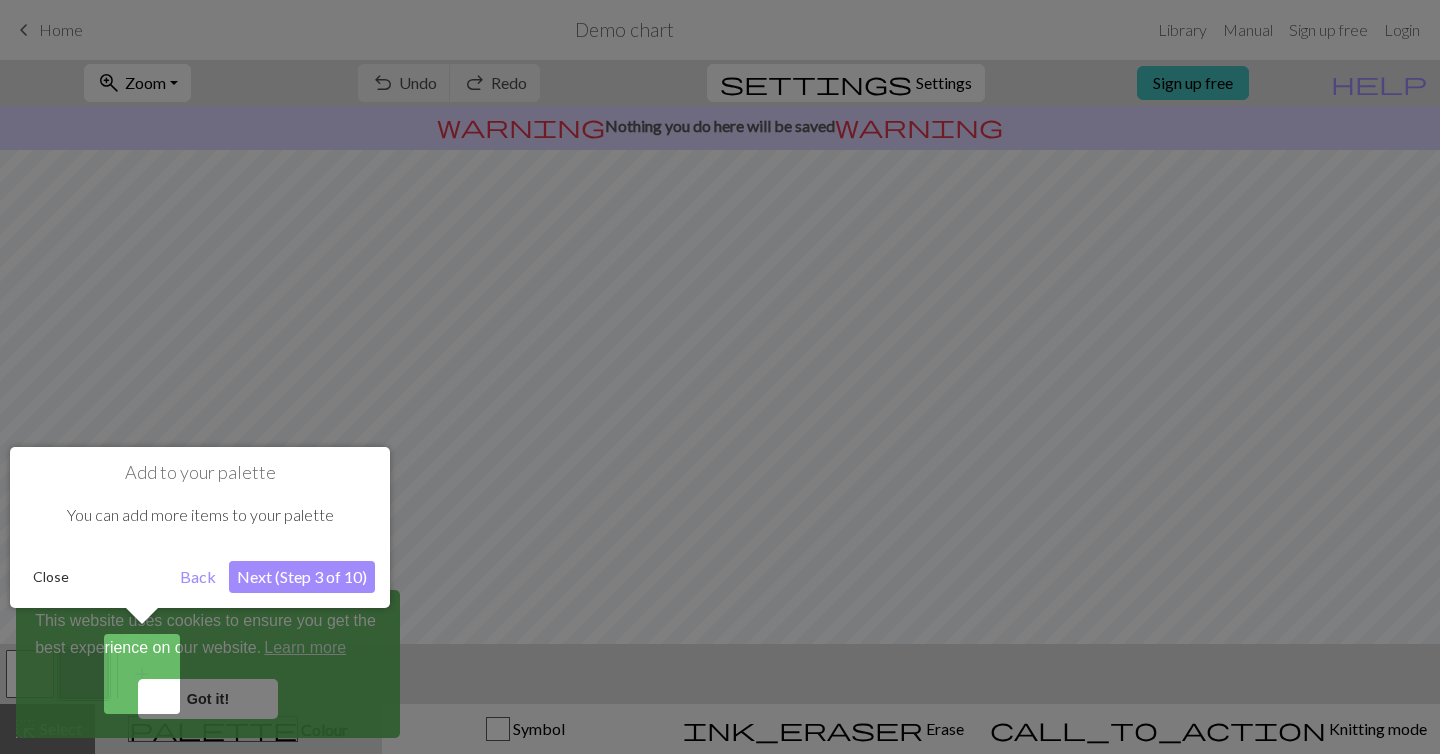 click on "Next (Step 3 of 10)" at bounding box center (302, 577) 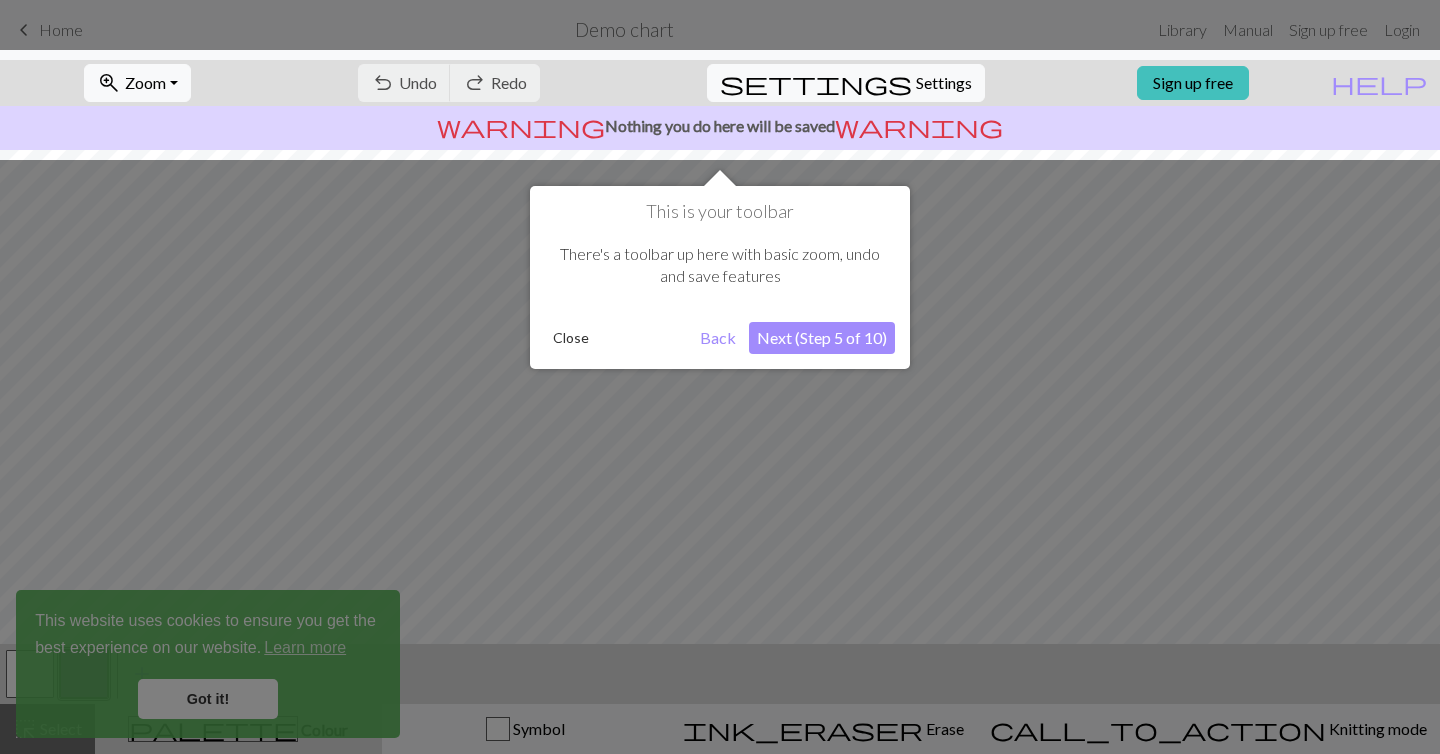 click on "Next (Step 5 of 10)" at bounding box center (822, 338) 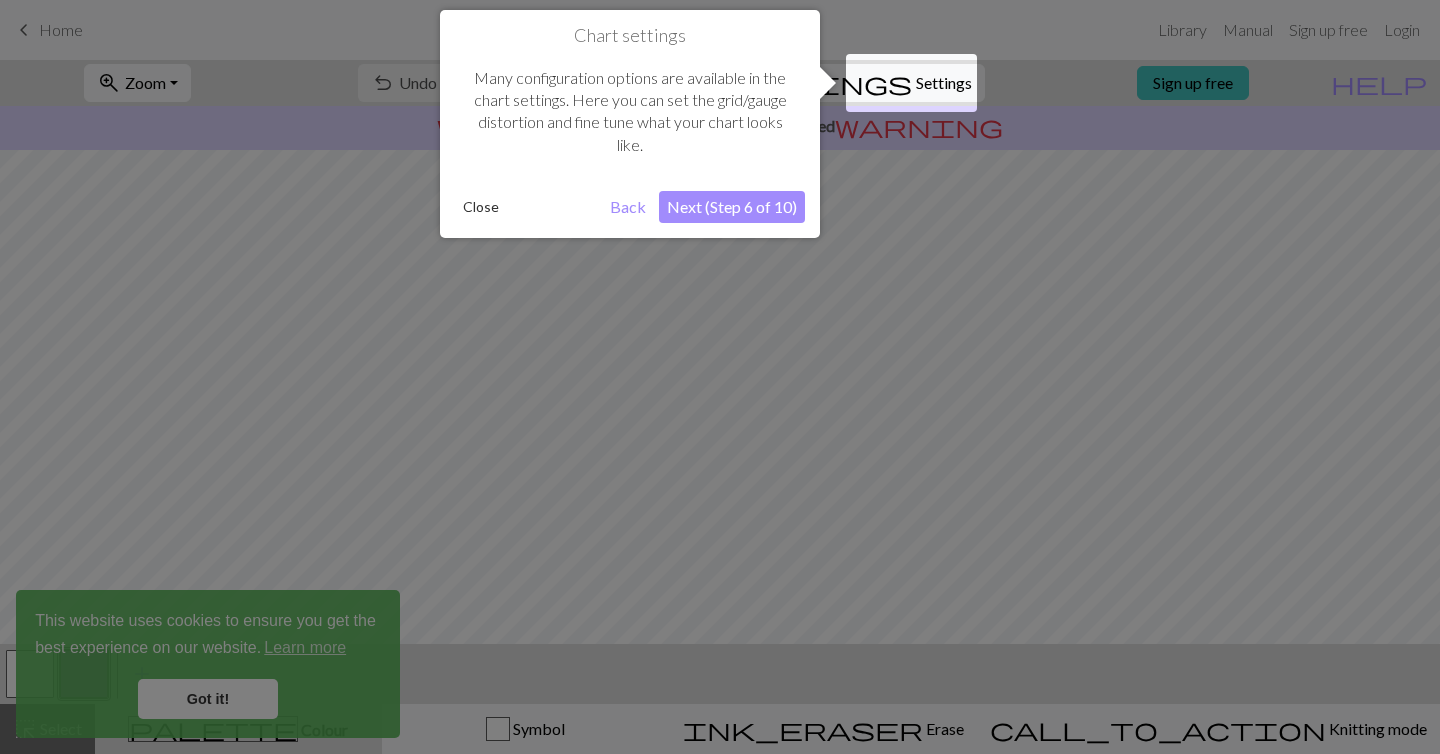 click on "Next (Step 6 of 10)" at bounding box center (732, 207) 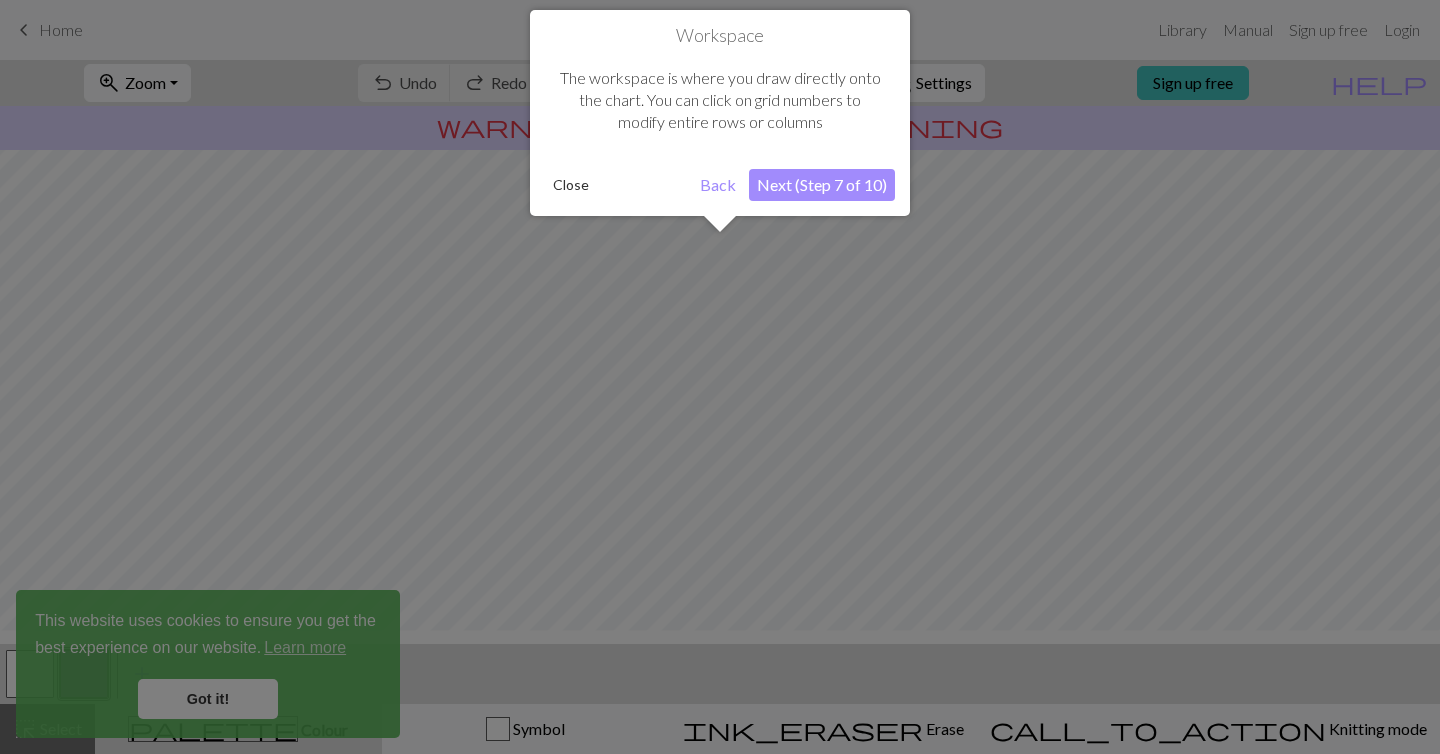 scroll, scrollTop: 120, scrollLeft: 0, axis: vertical 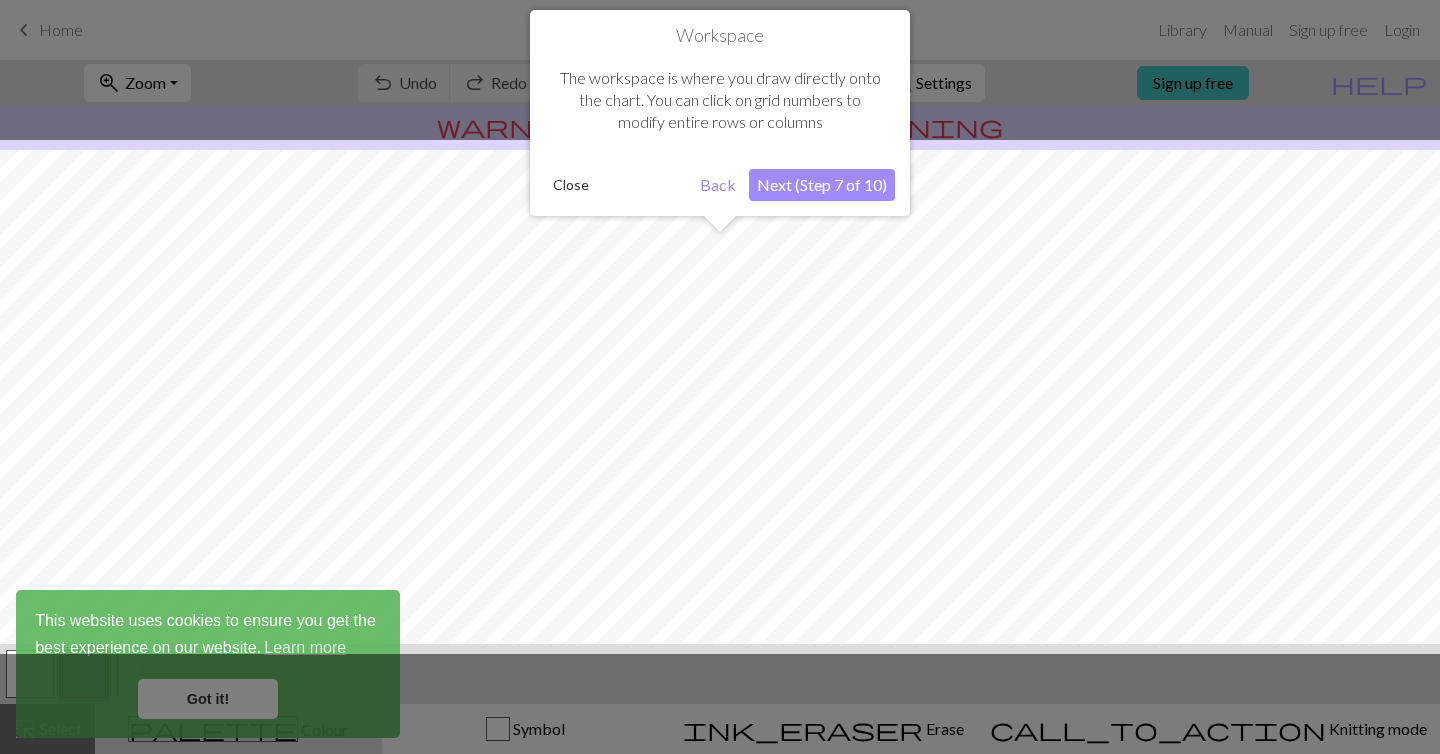 click on "Next (Step 7 of 10)" at bounding box center [822, 185] 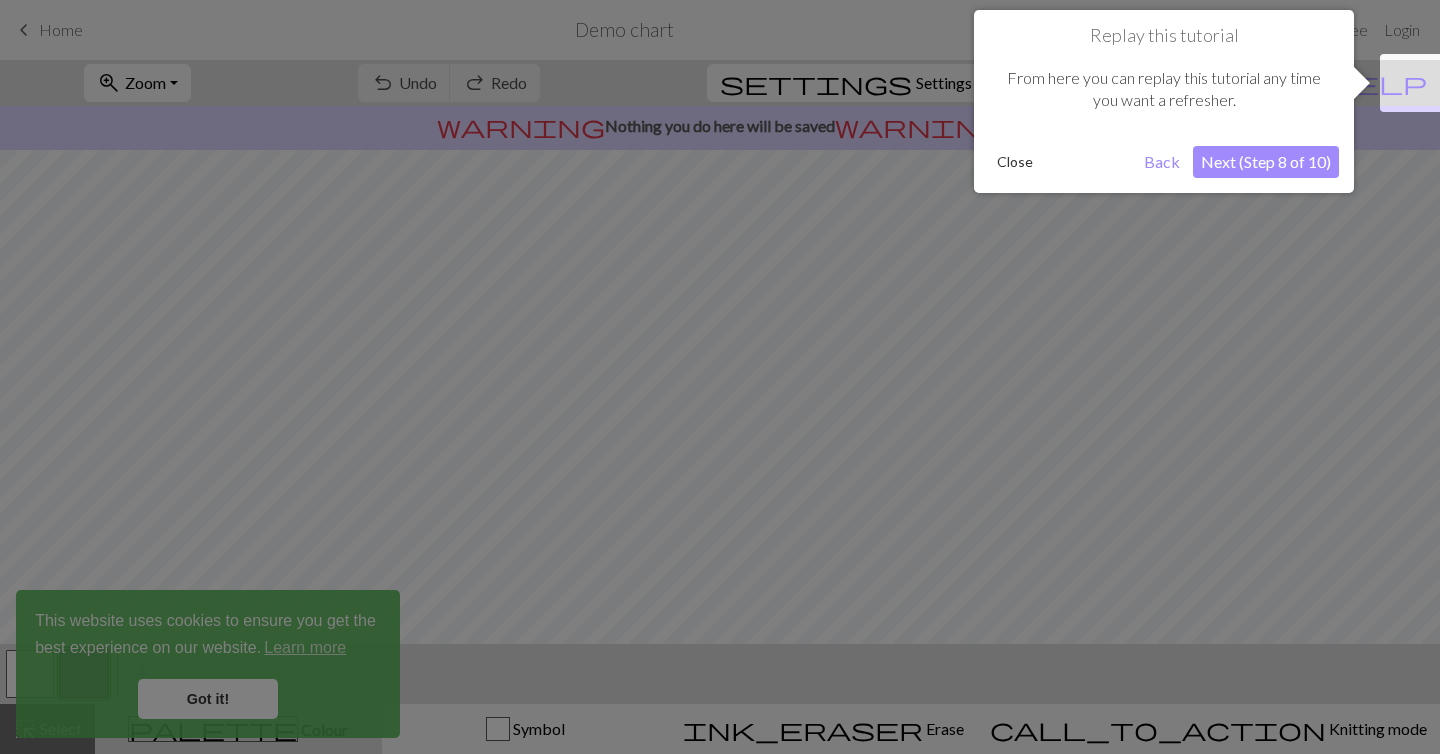 click on "Next (Step 8 of 10)" at bounding box center (1266, 162) 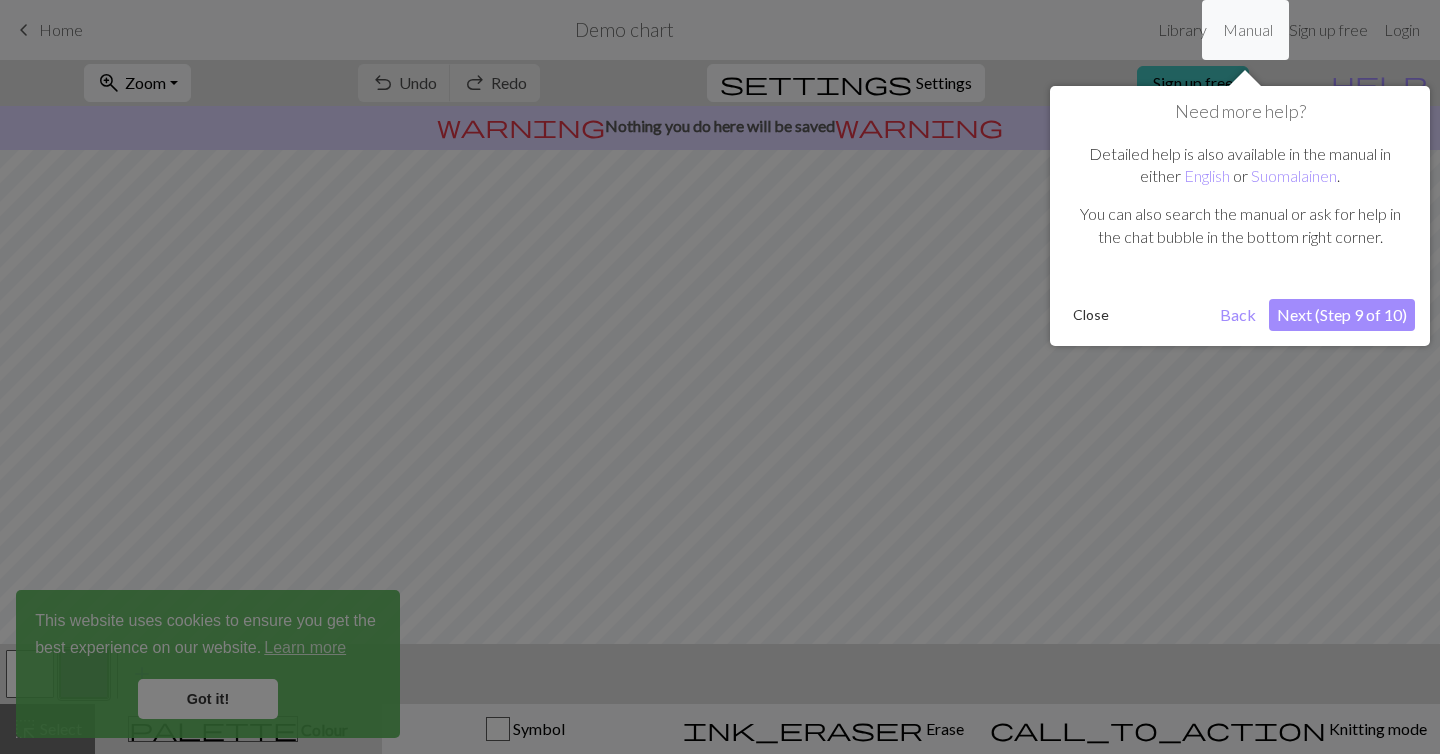 click on "Next (Step 9 of 10)" at bounding box center [1342, 315] 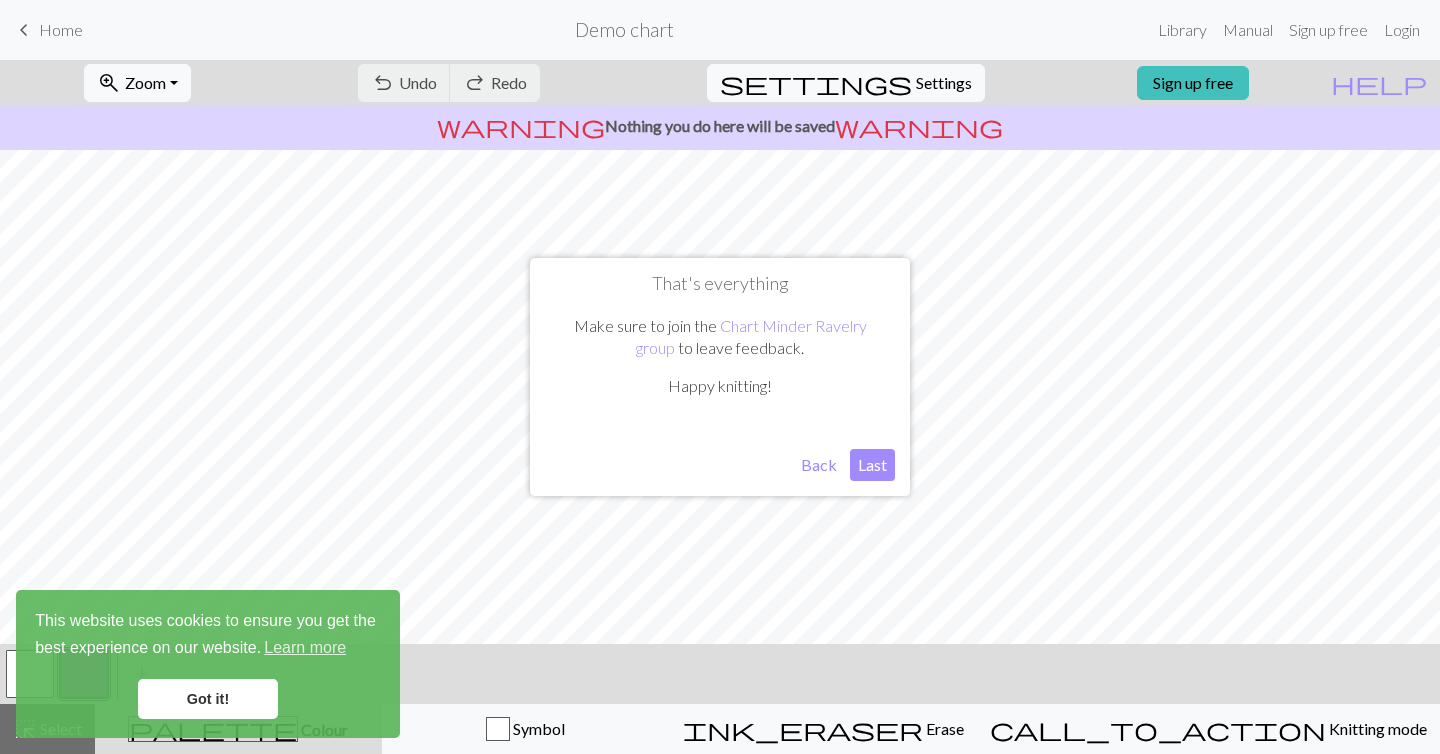 click on "Last" at bounding box center [872, 465] 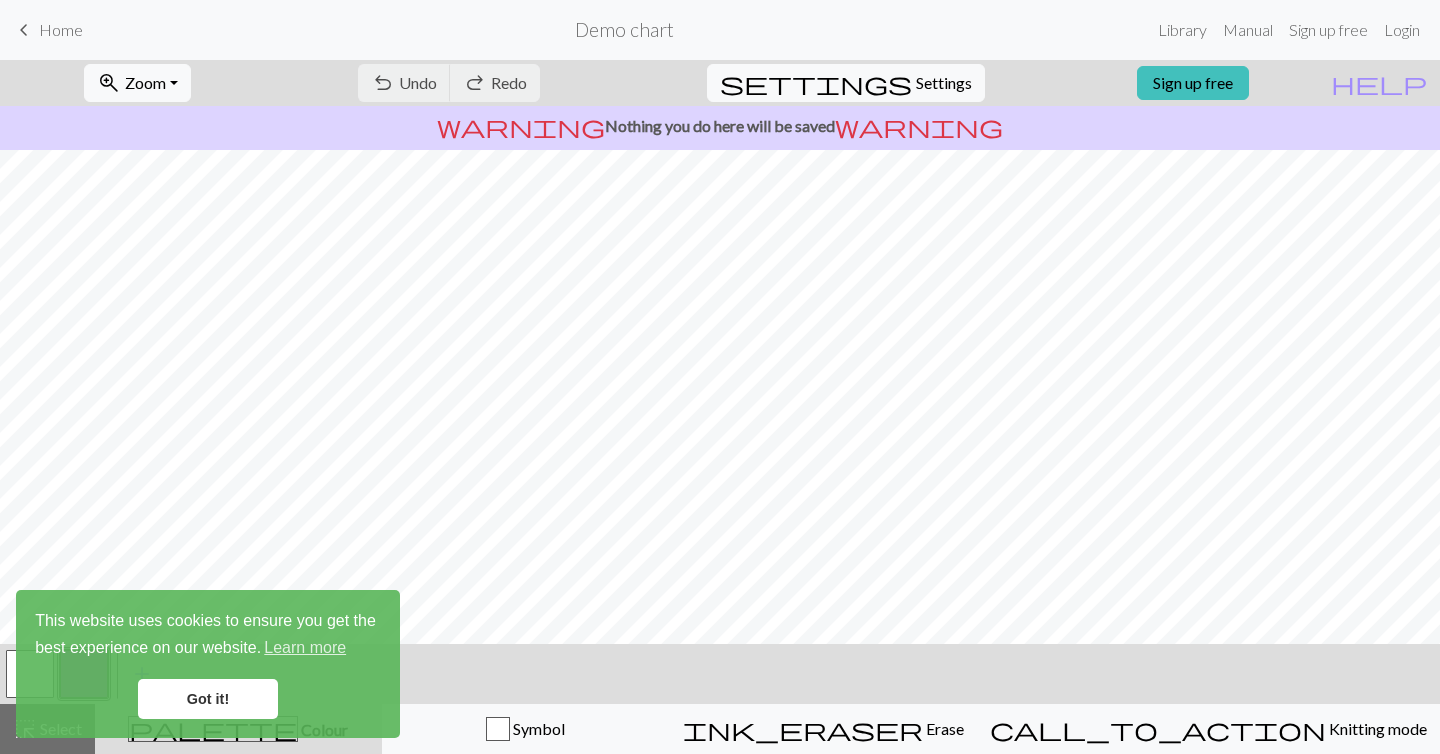 scroll, scrollTop: 236, scrollLeft: 0, axis: vertical 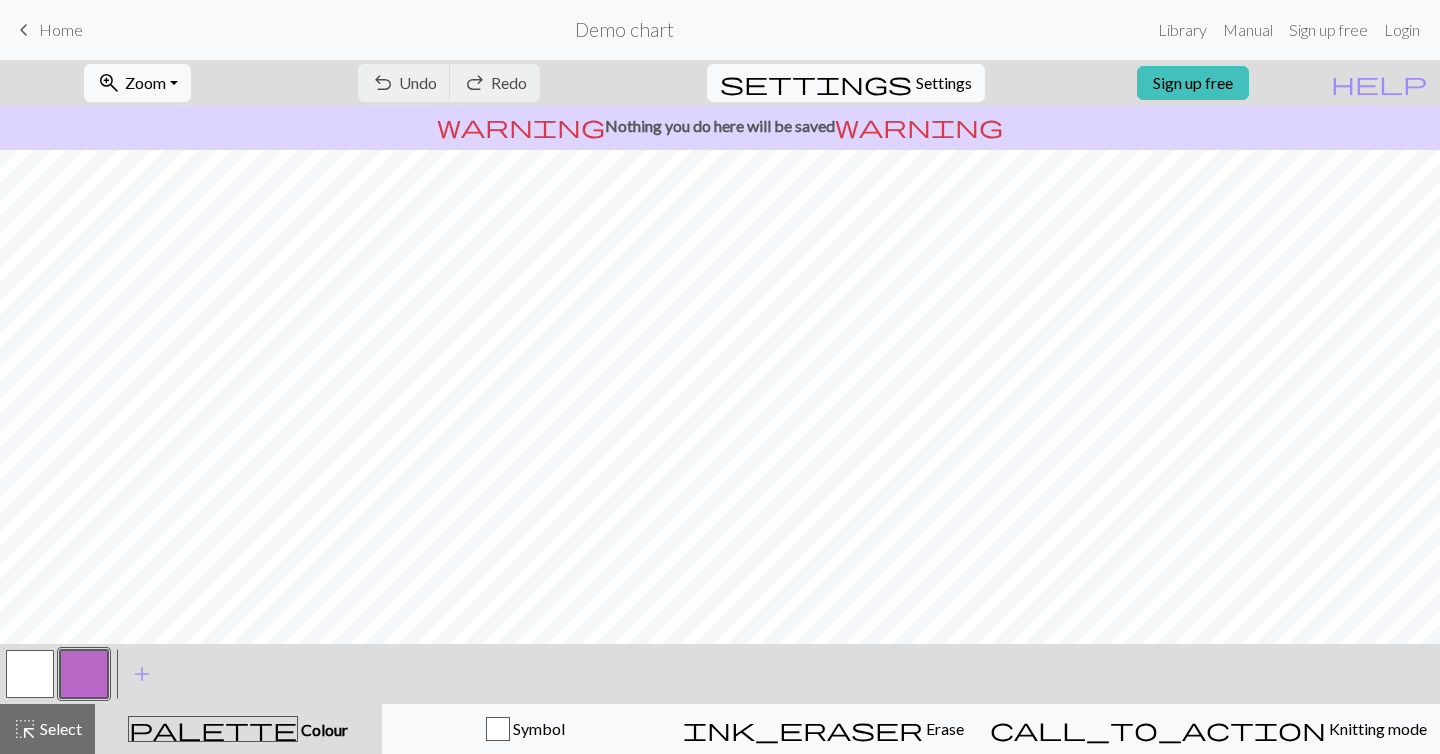 click at bounding box center [84, 674] 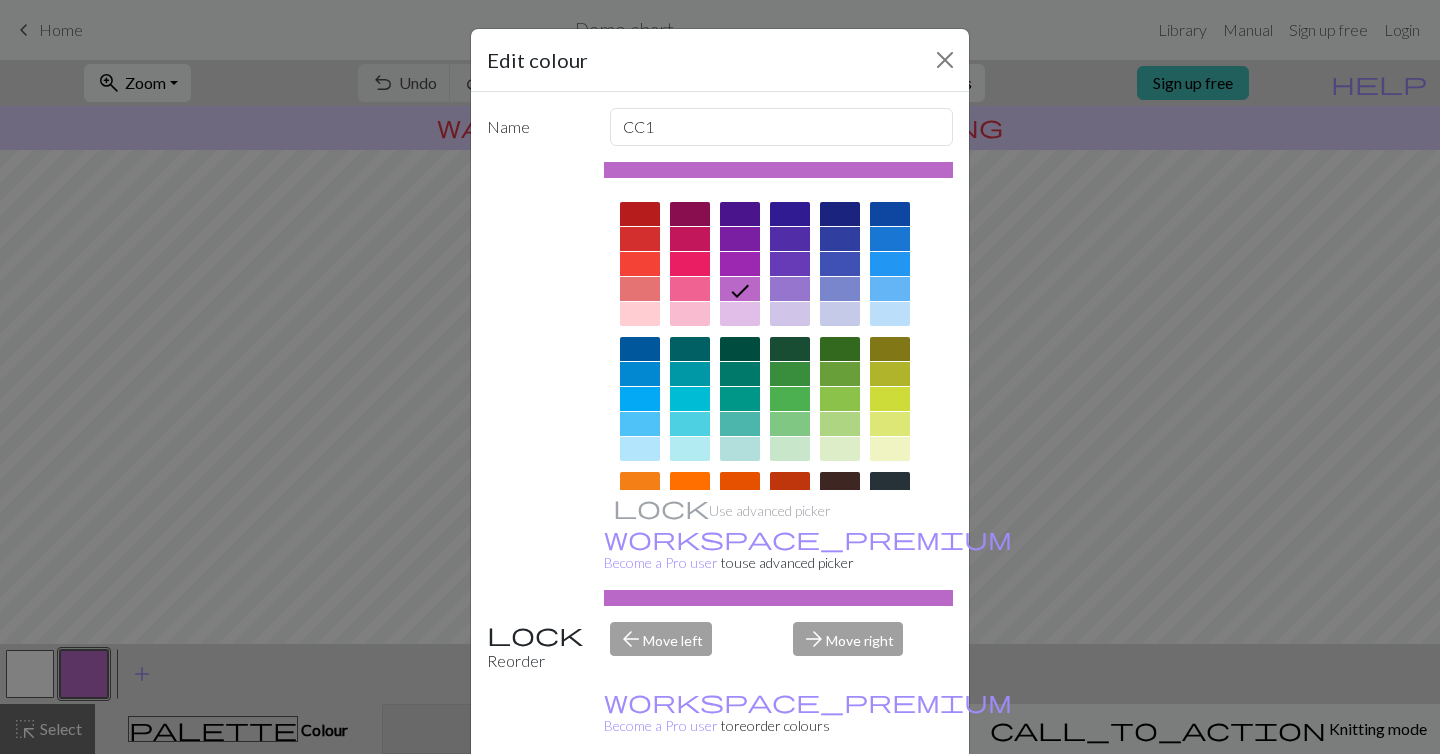click on "Delete" at bounding box center [523, 805] 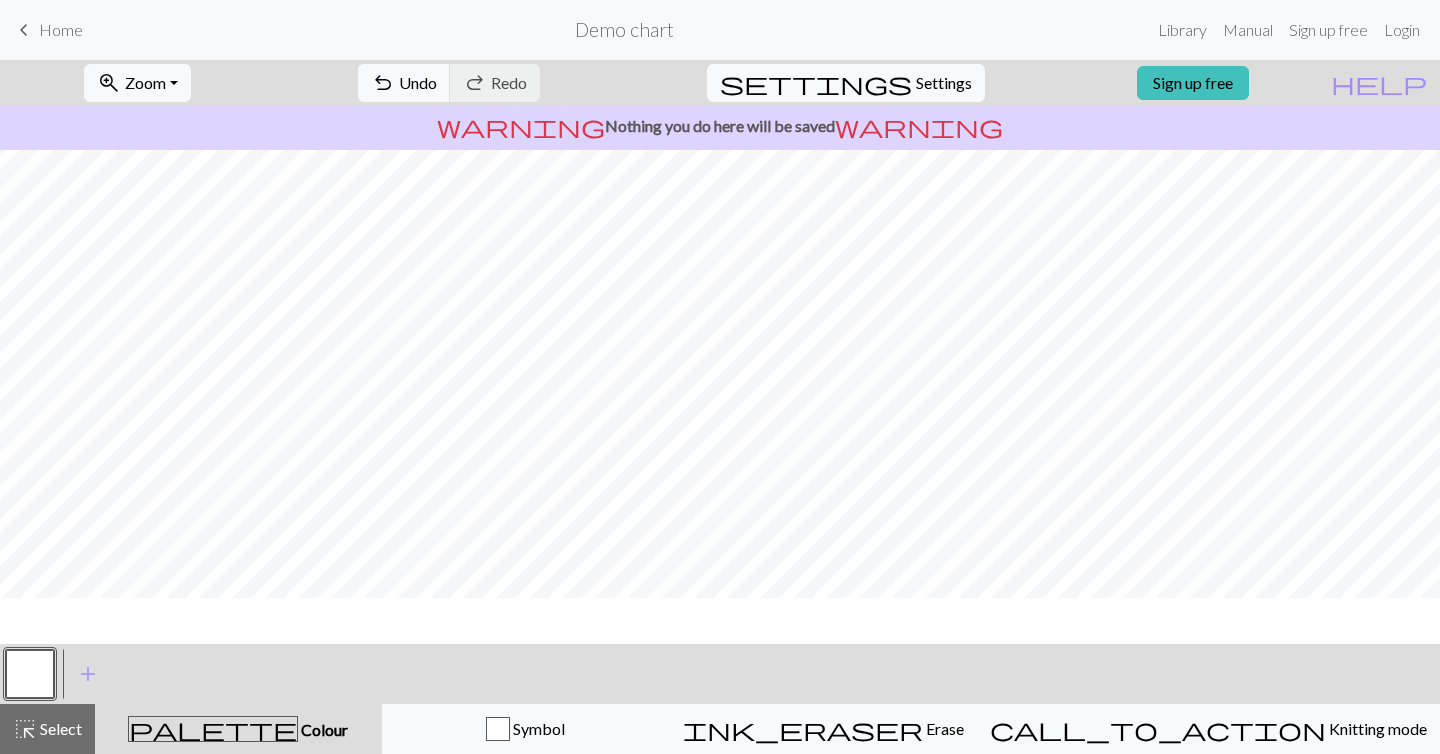 scroll, scrollTop: 0, scrollLeft: 0, axis: both 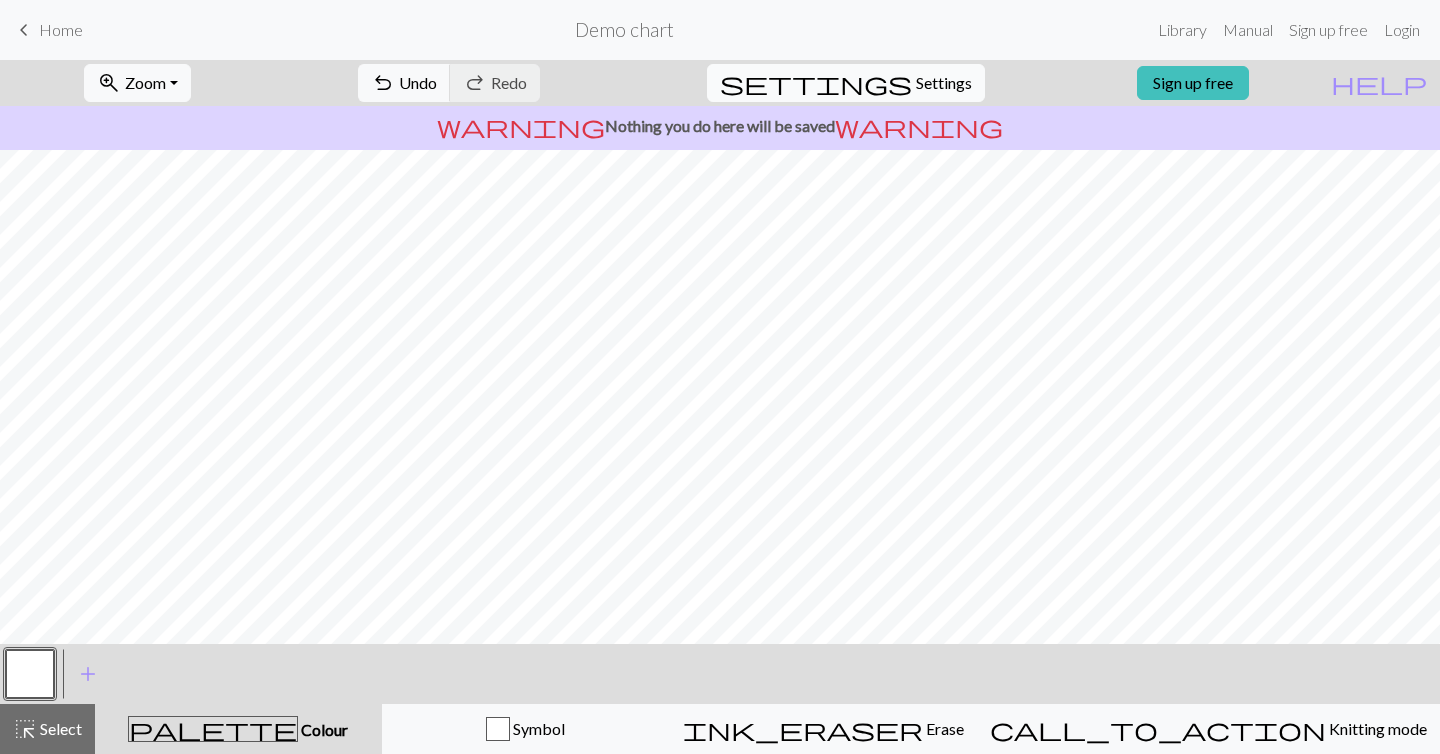 click on "Settings" at bounding box center [944, 83] 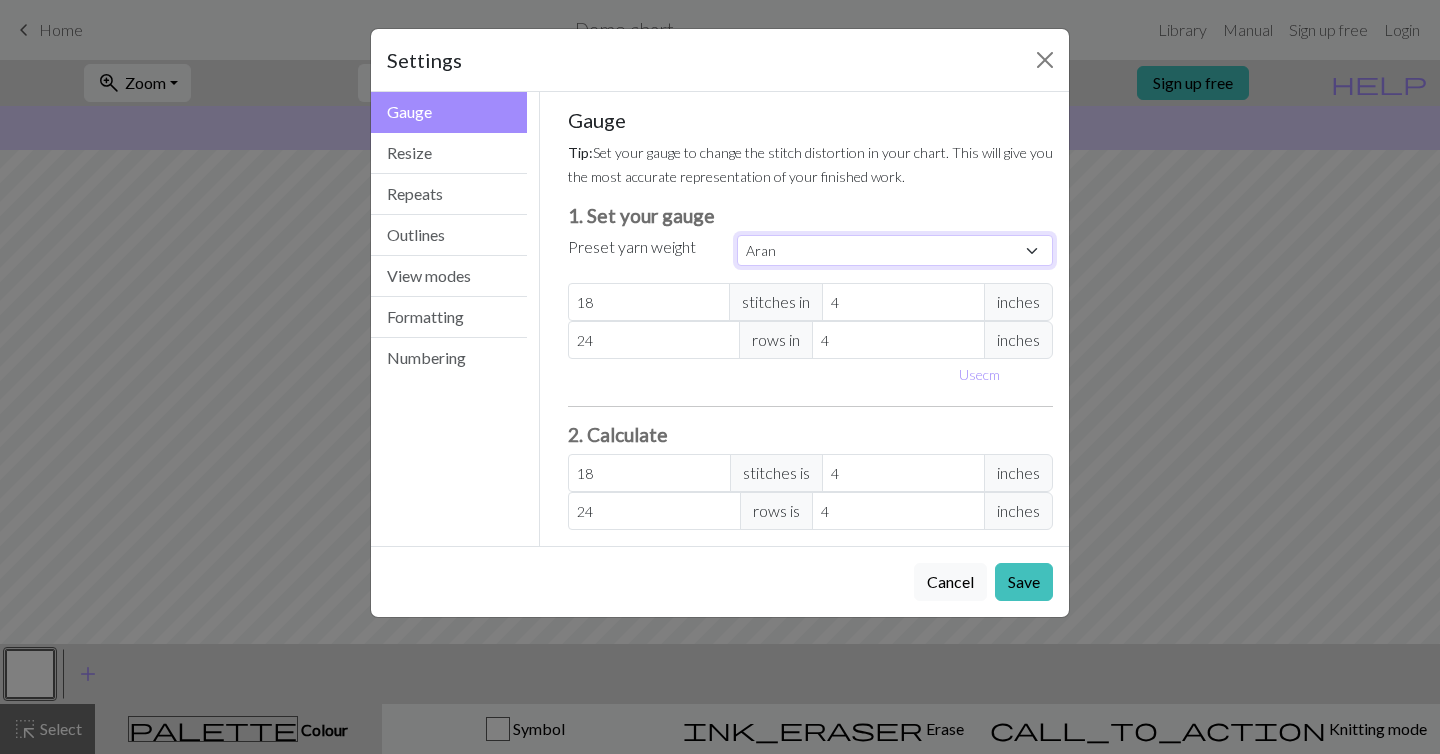 click on "Custom Square Lace Light Fingering Fingering Sport Double knit Worsted Aran Bulky Super Bulky" at bounding box center (895, 250) 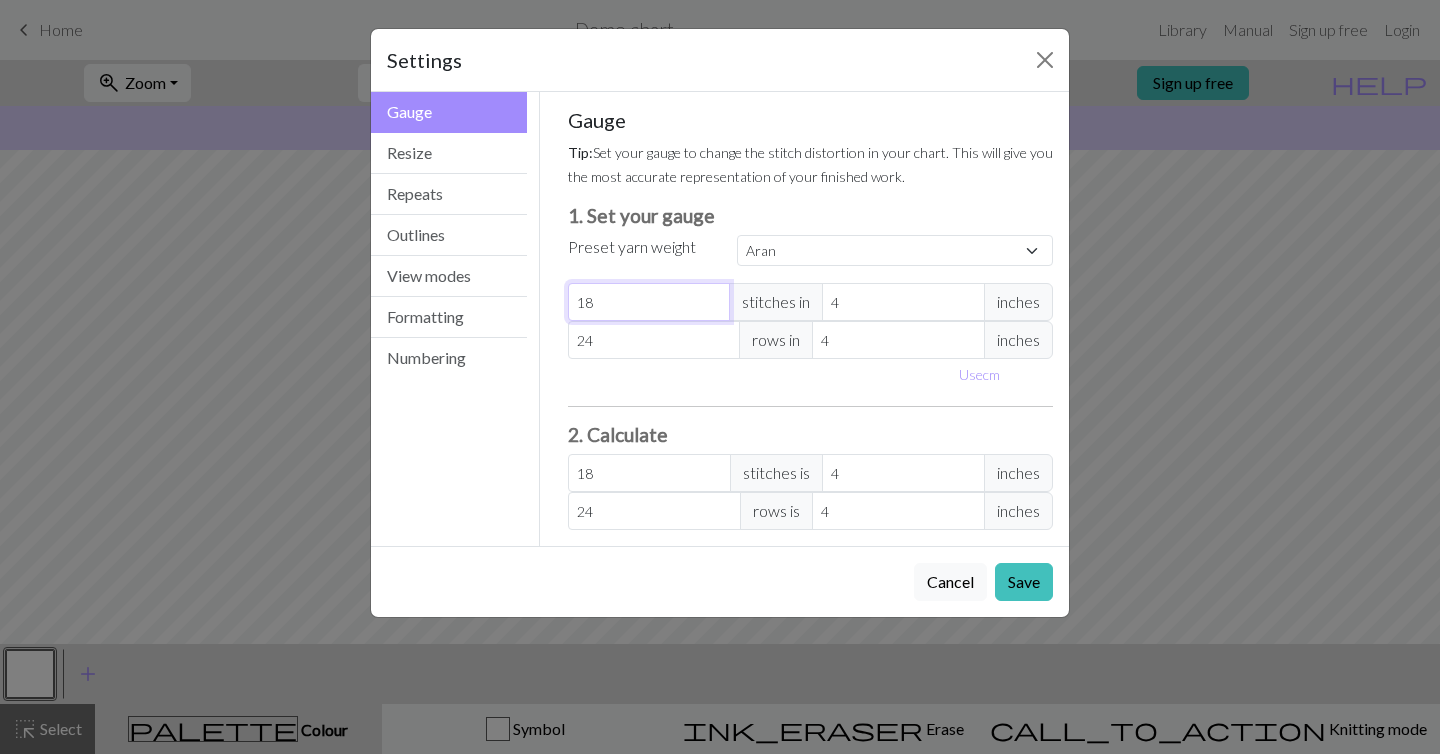 click on "18" at bounding box center (649, 302) 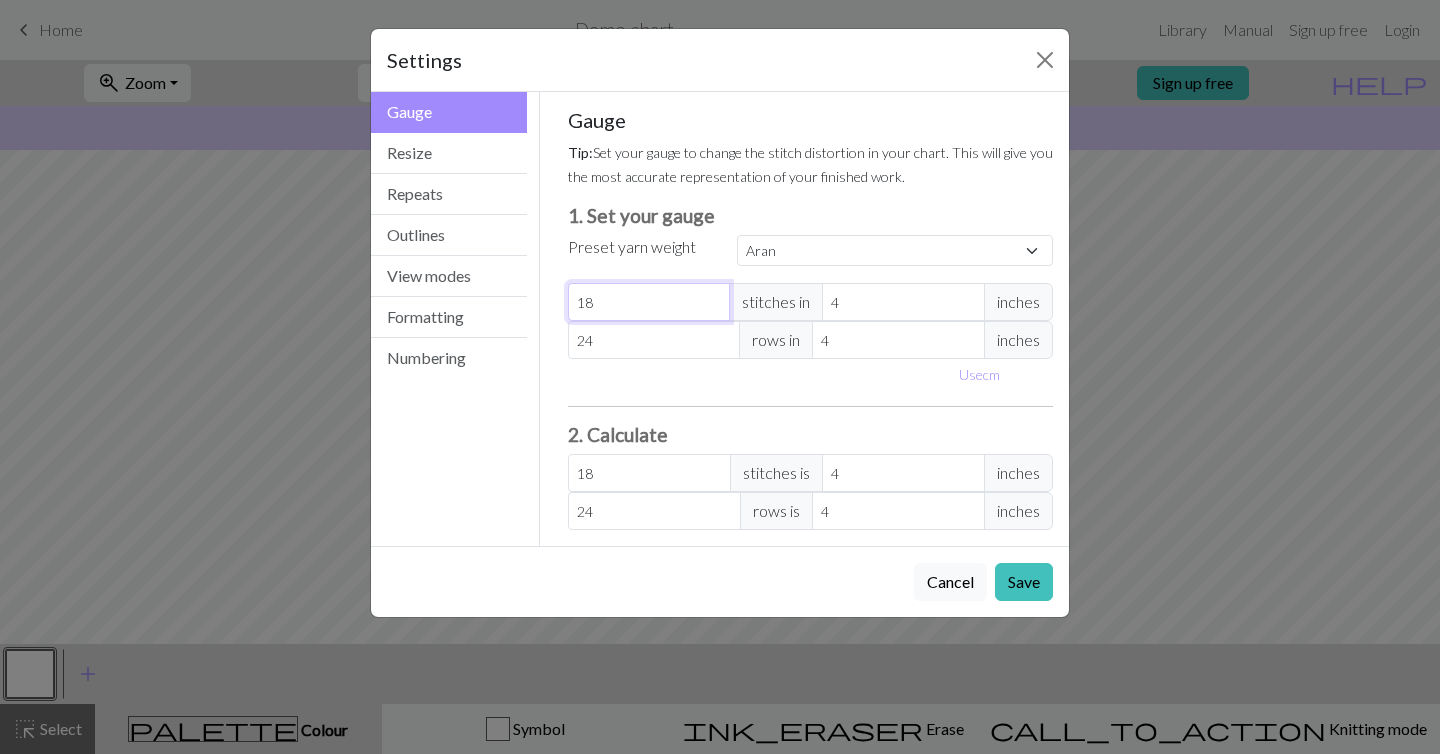 type on "15" 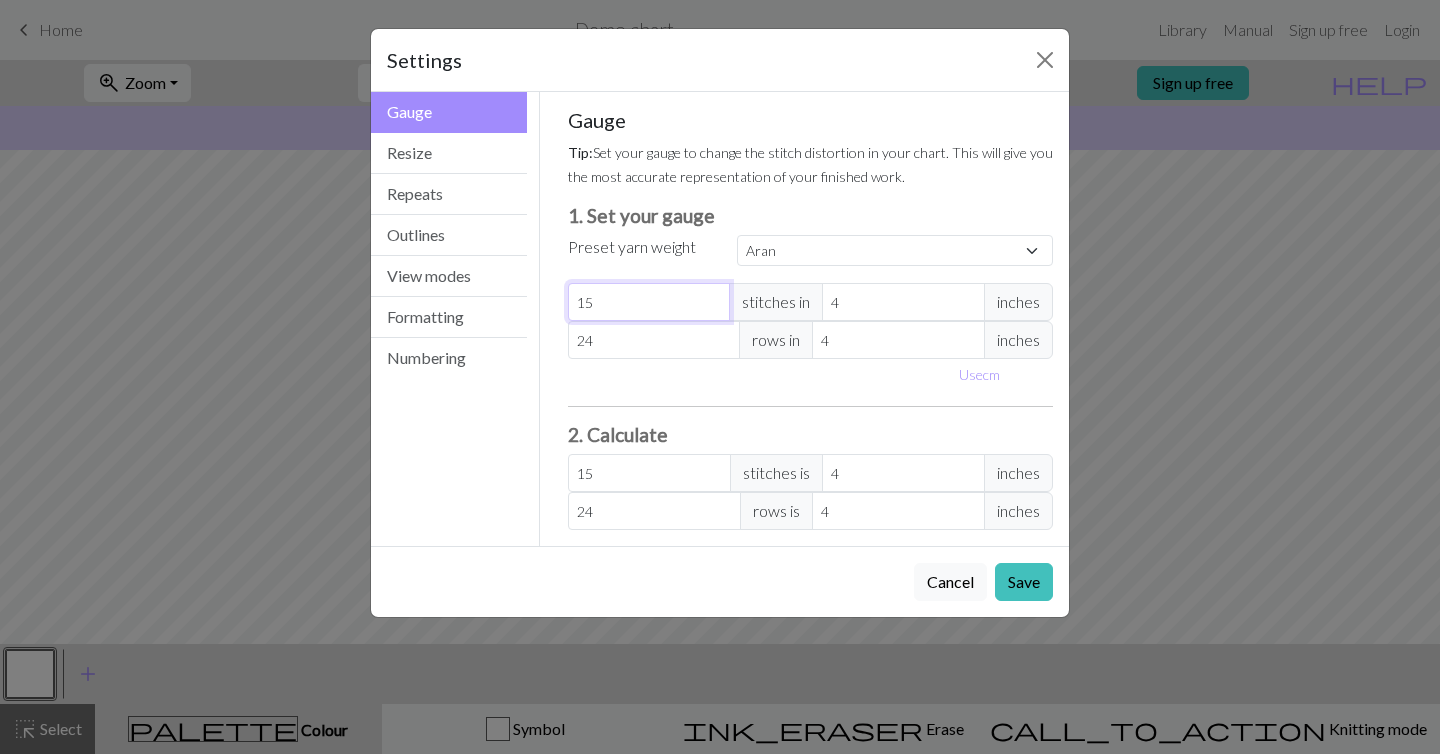 type on "14" 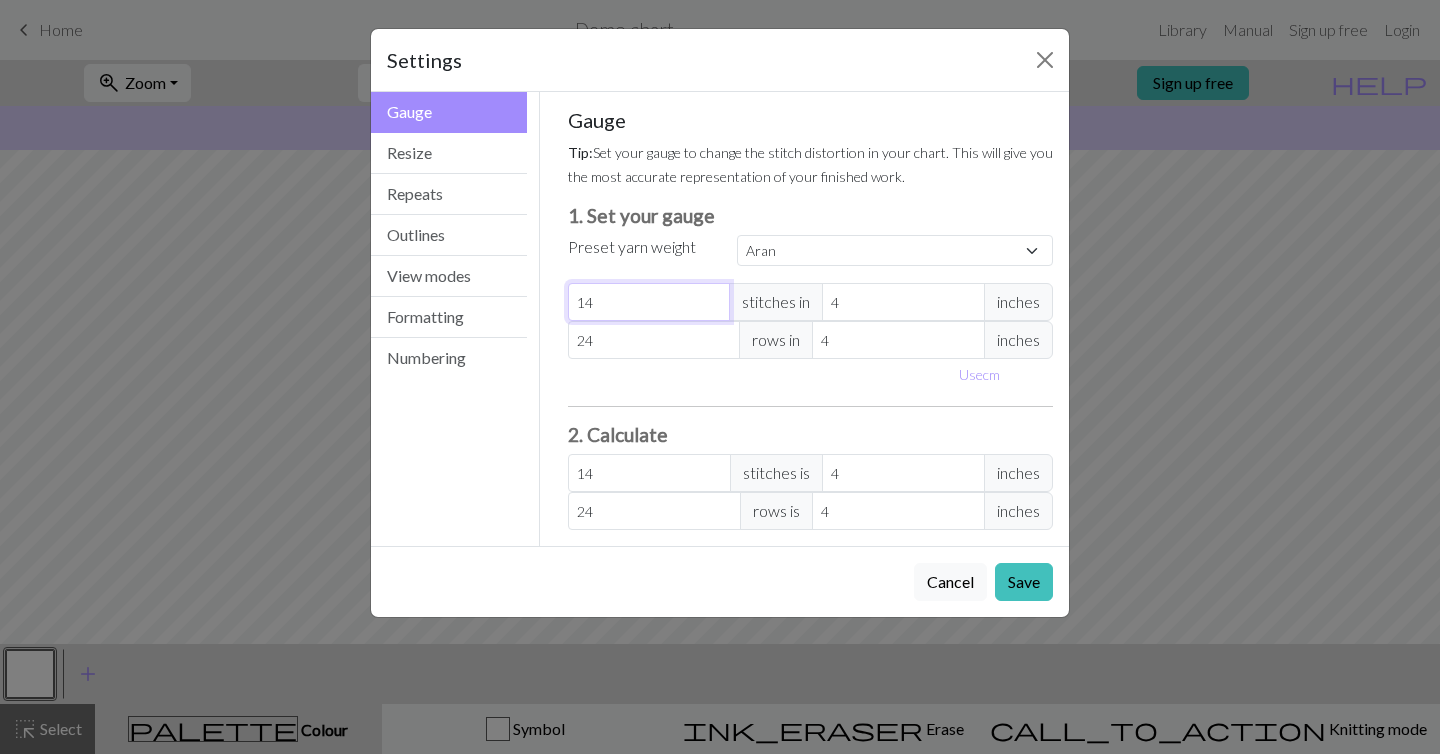 type on "13" 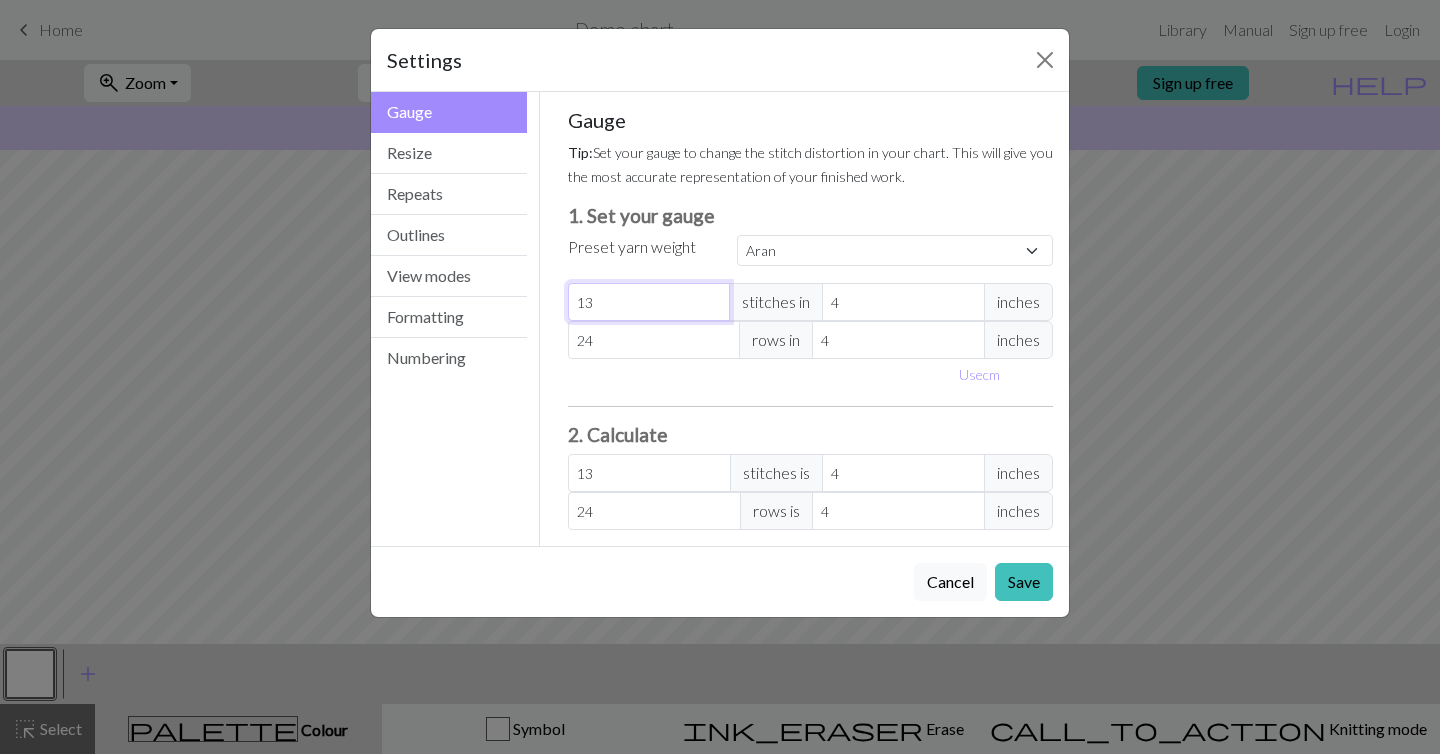 type on "12" 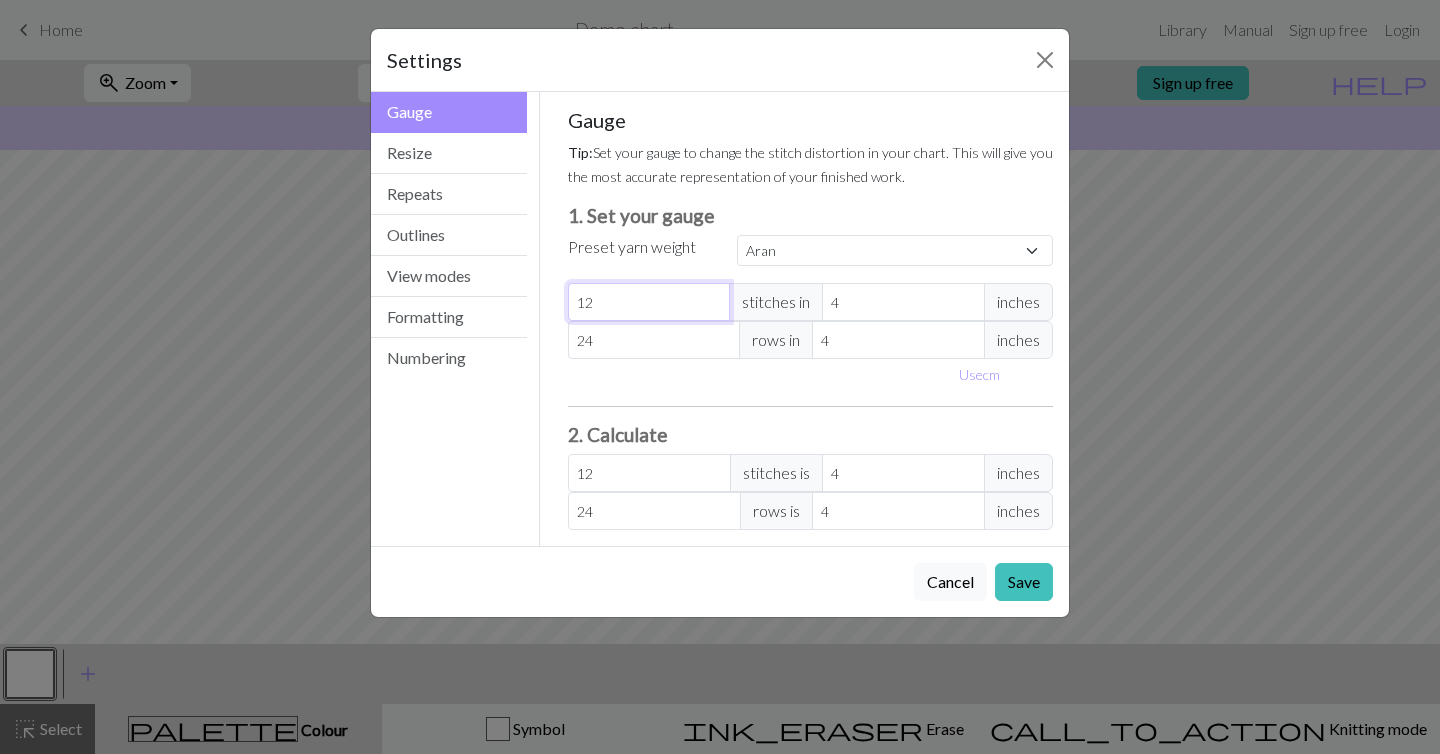 type on "11" 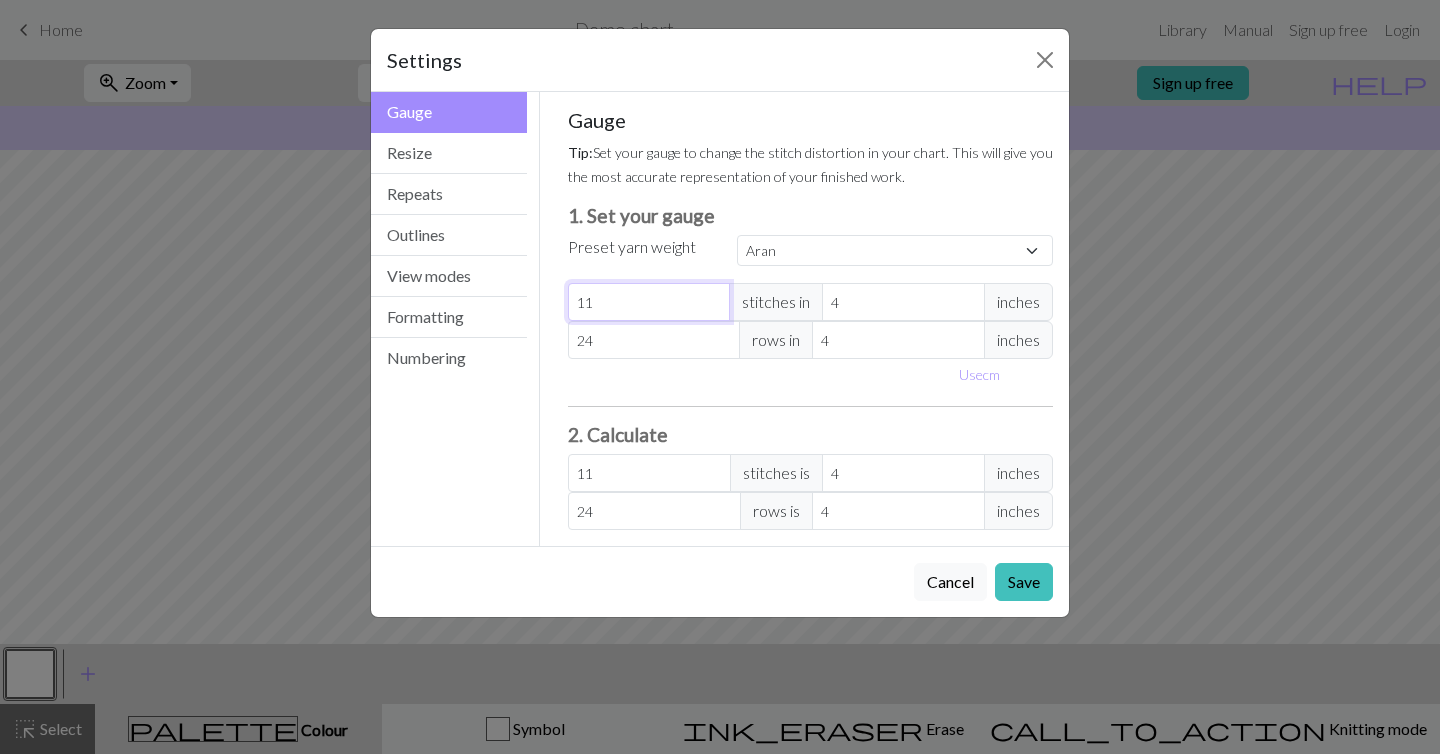 type on "10" 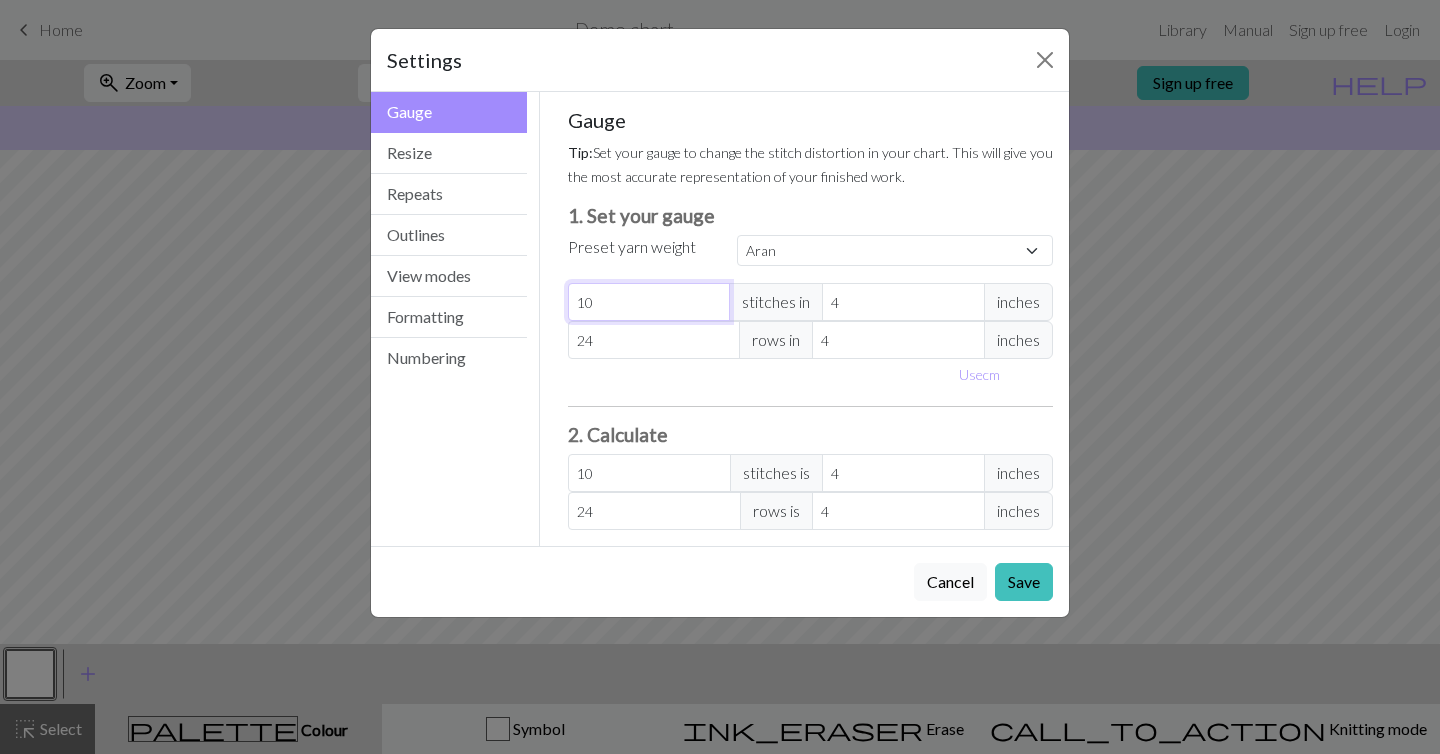 type on "9" 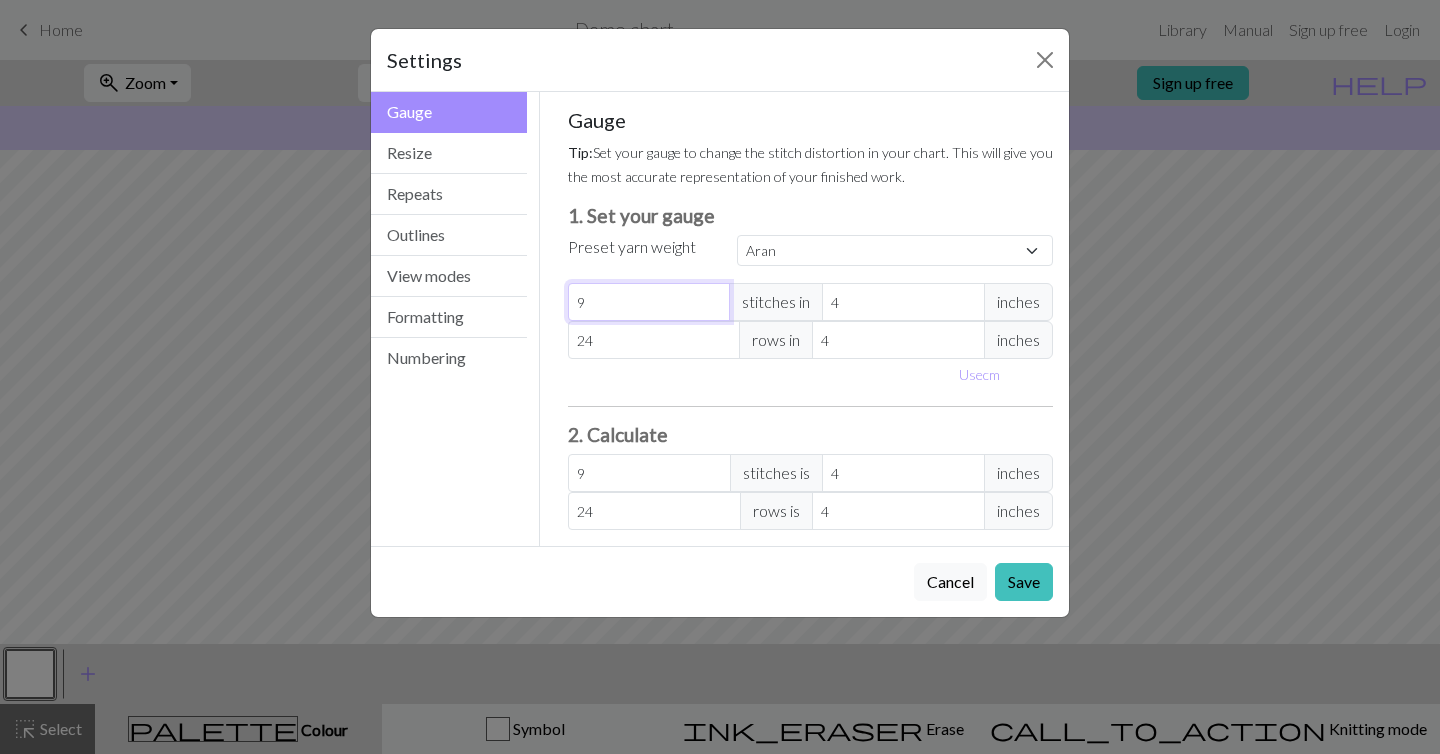 type on "8" 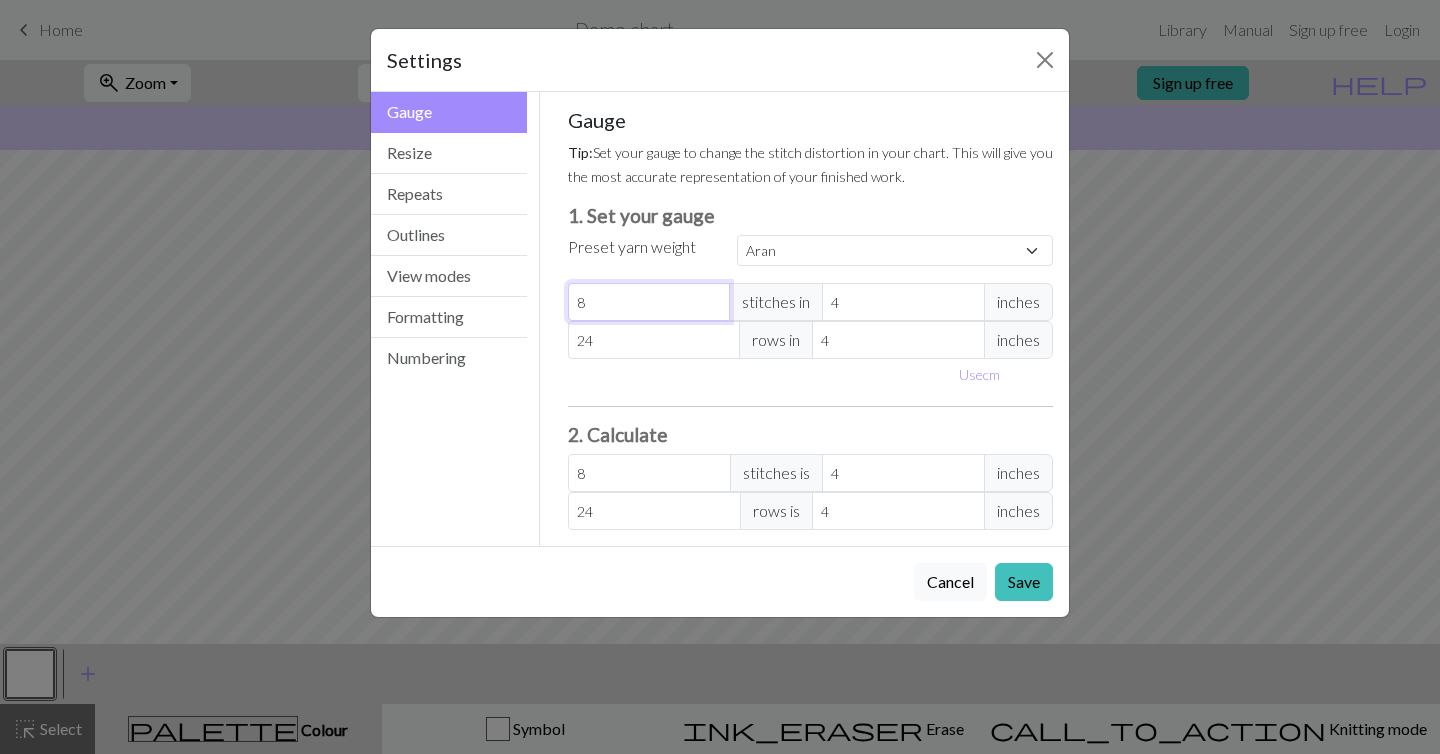 type on "7" 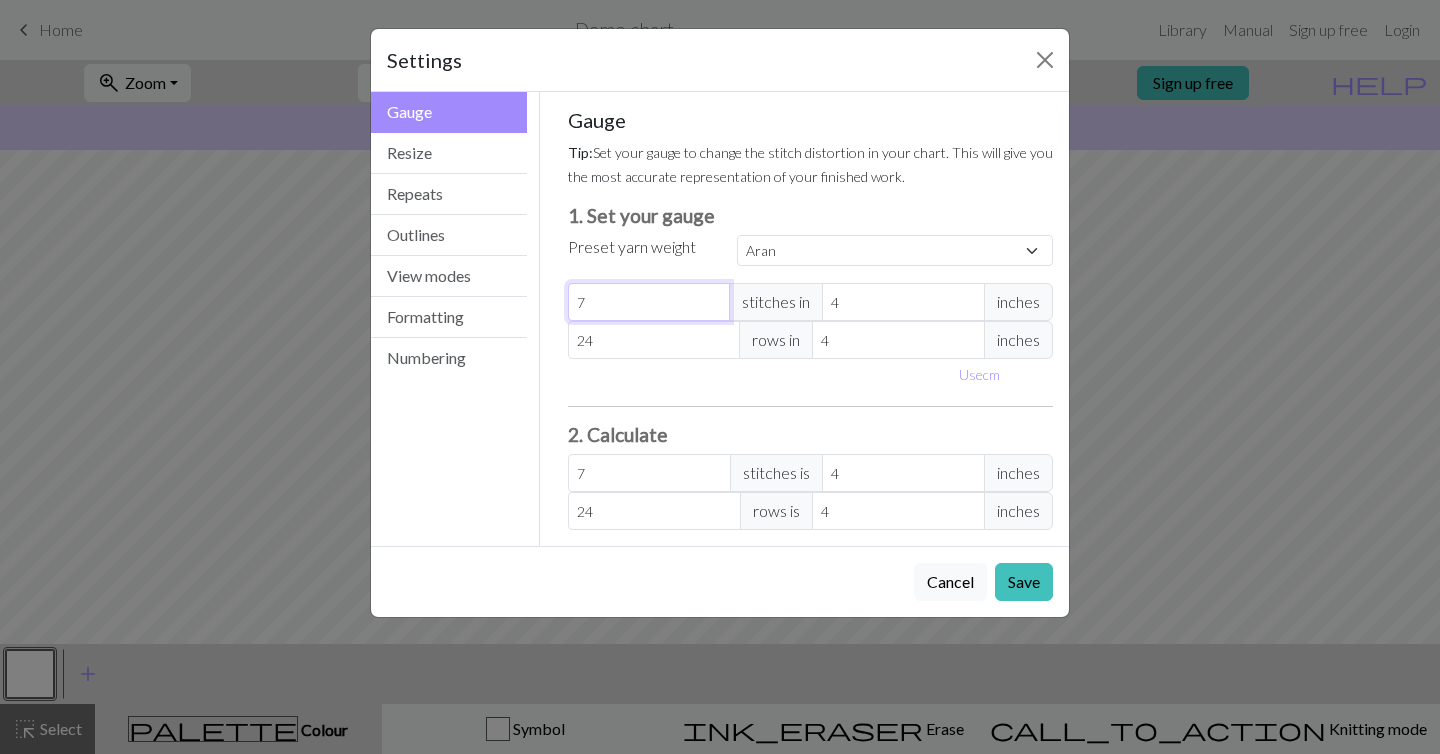 type on "6" 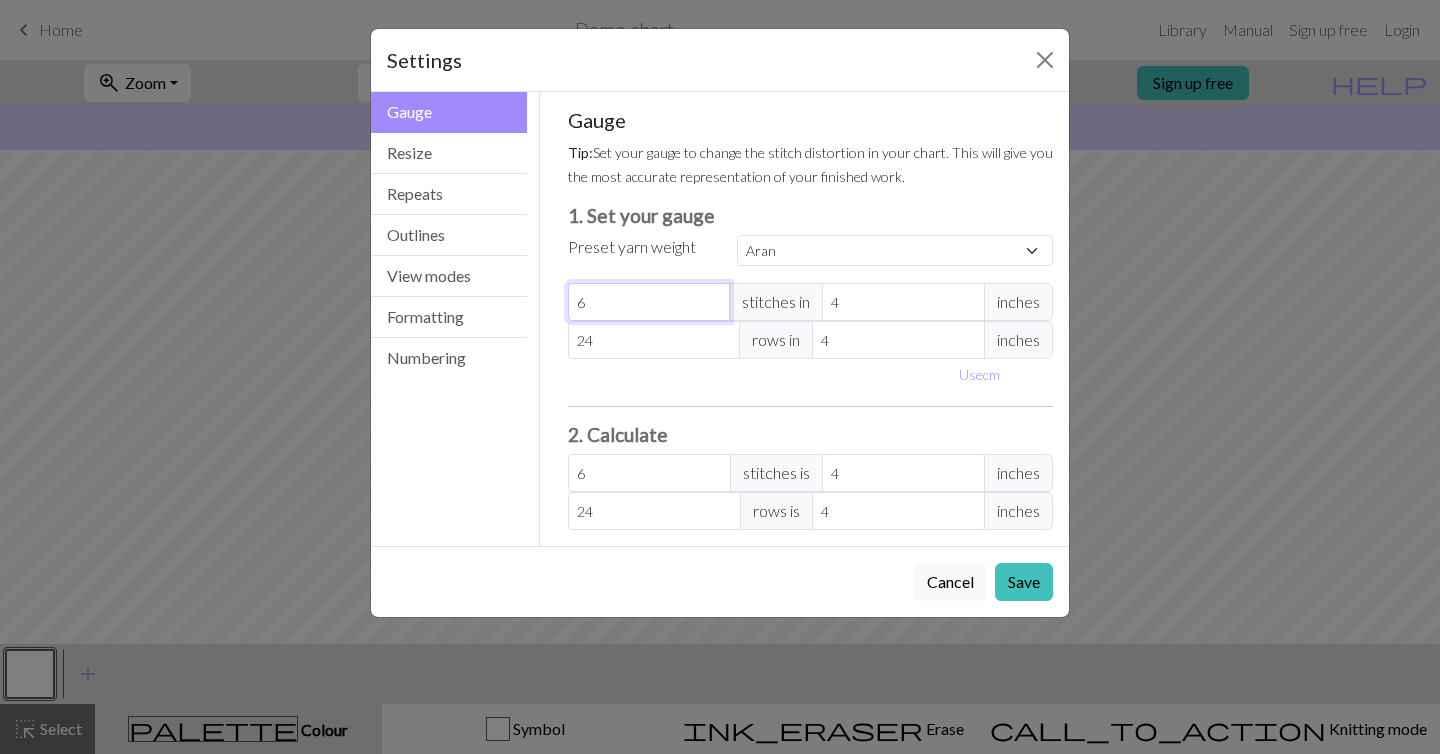 type on "5" 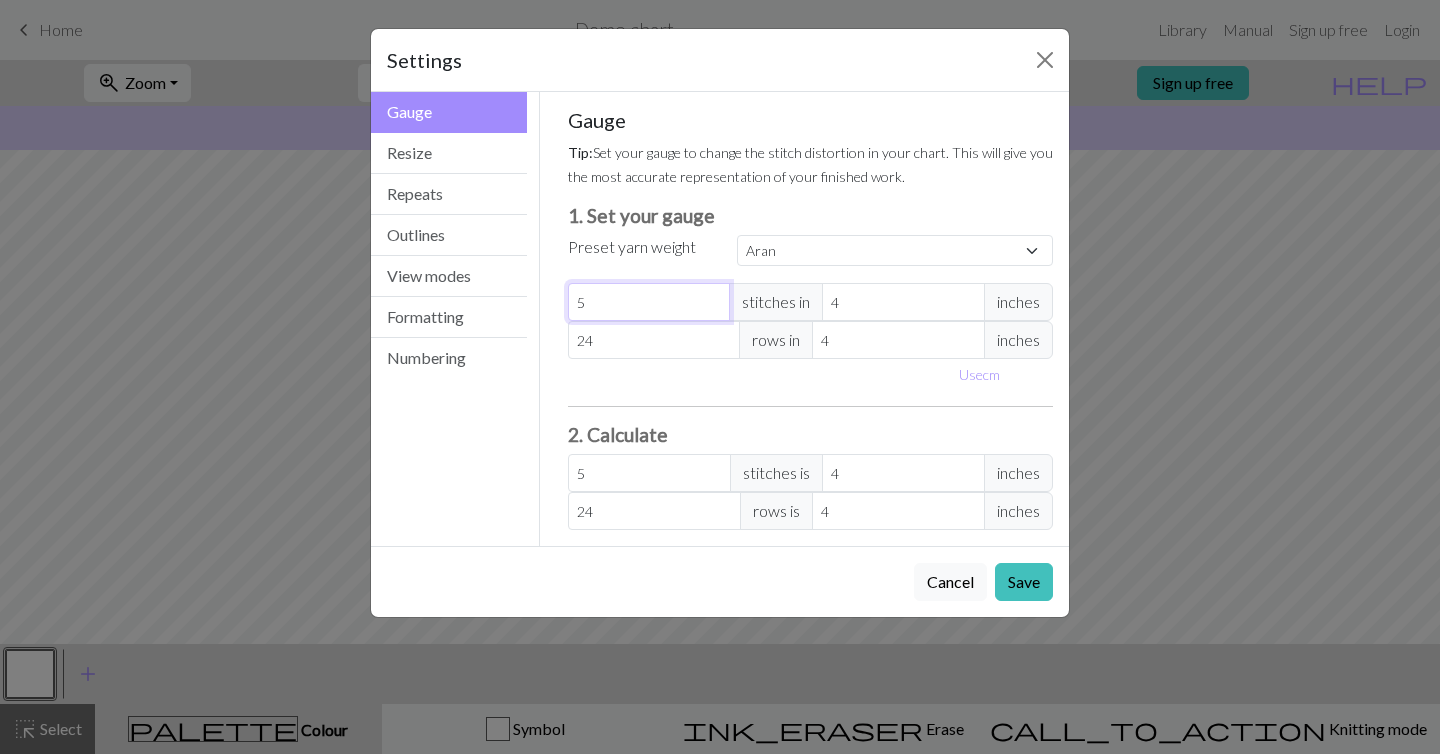 type on "4" 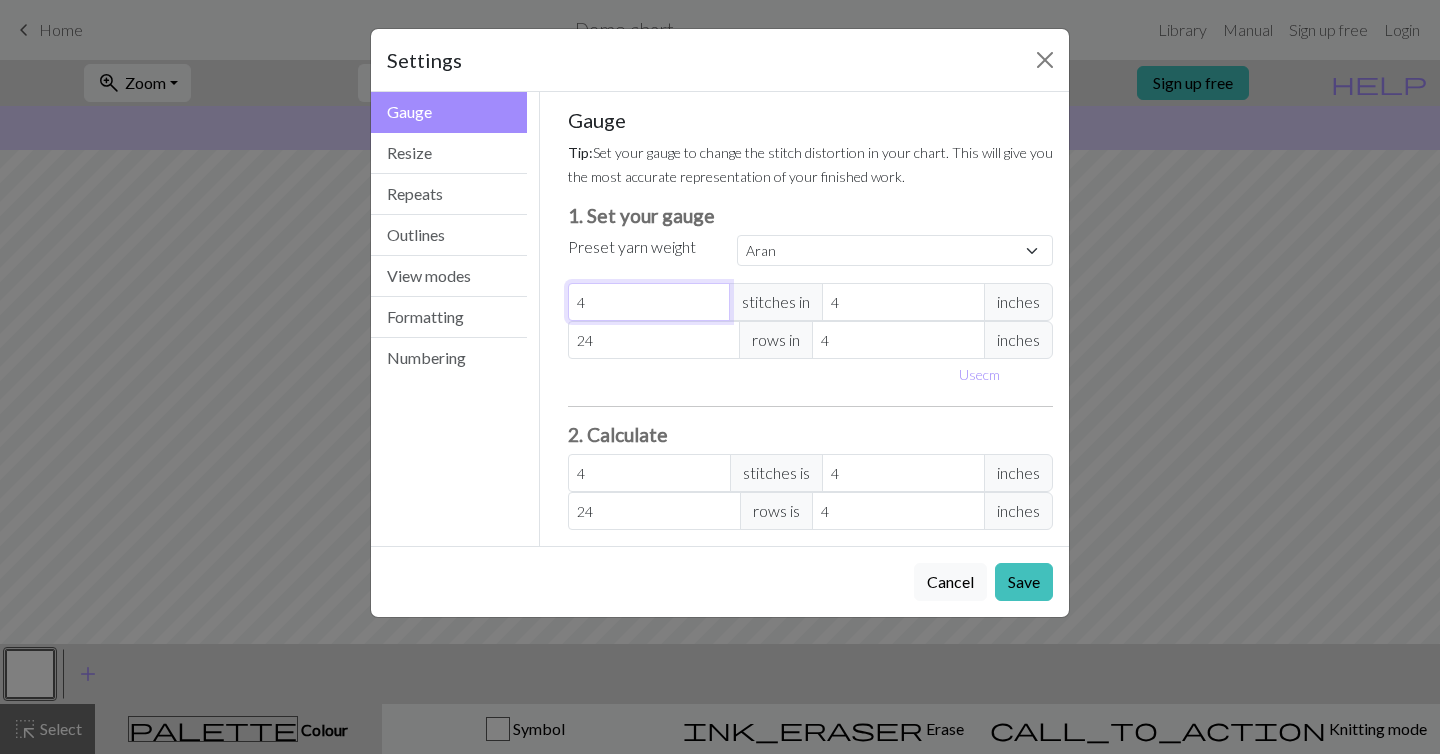 type on "3" 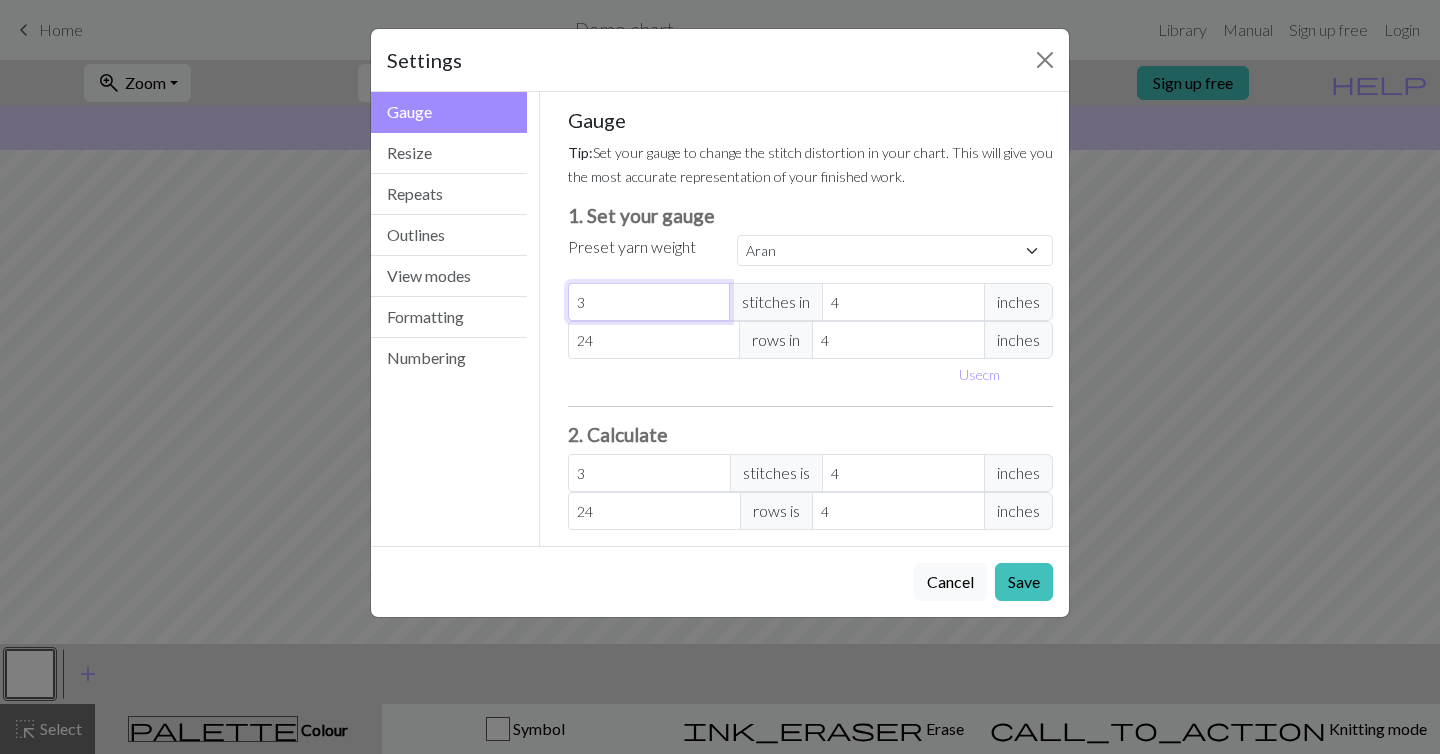 type on "2" 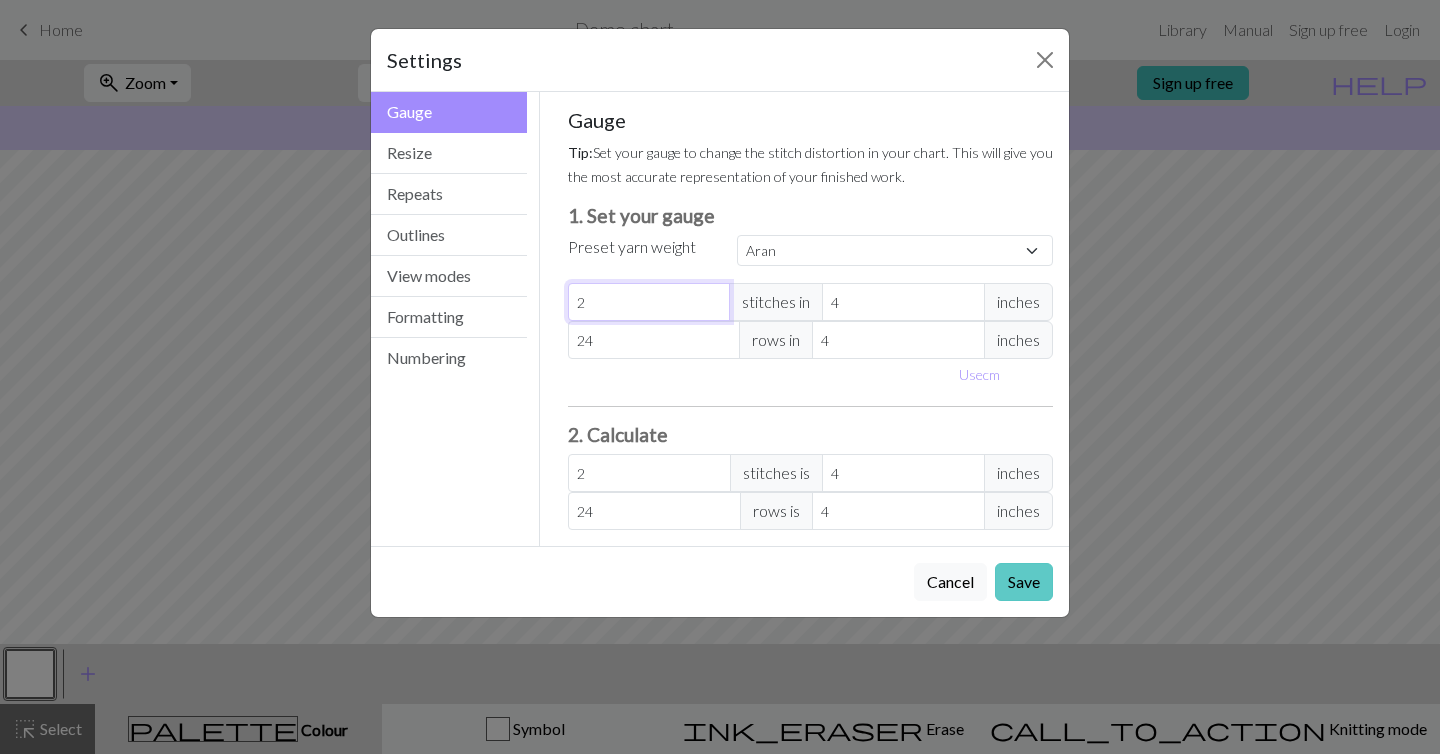 type on "2" 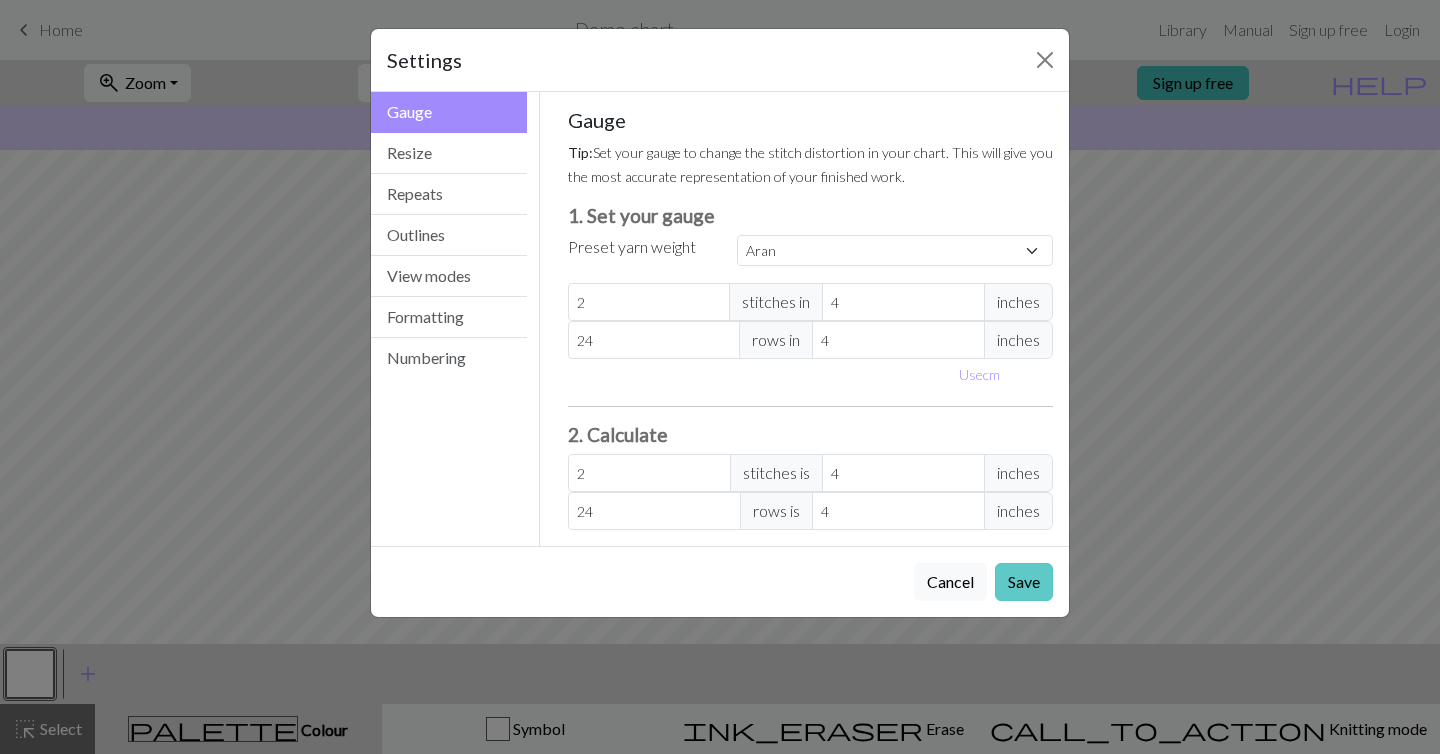 click on "Save" at bounding box center [1024, 582] 